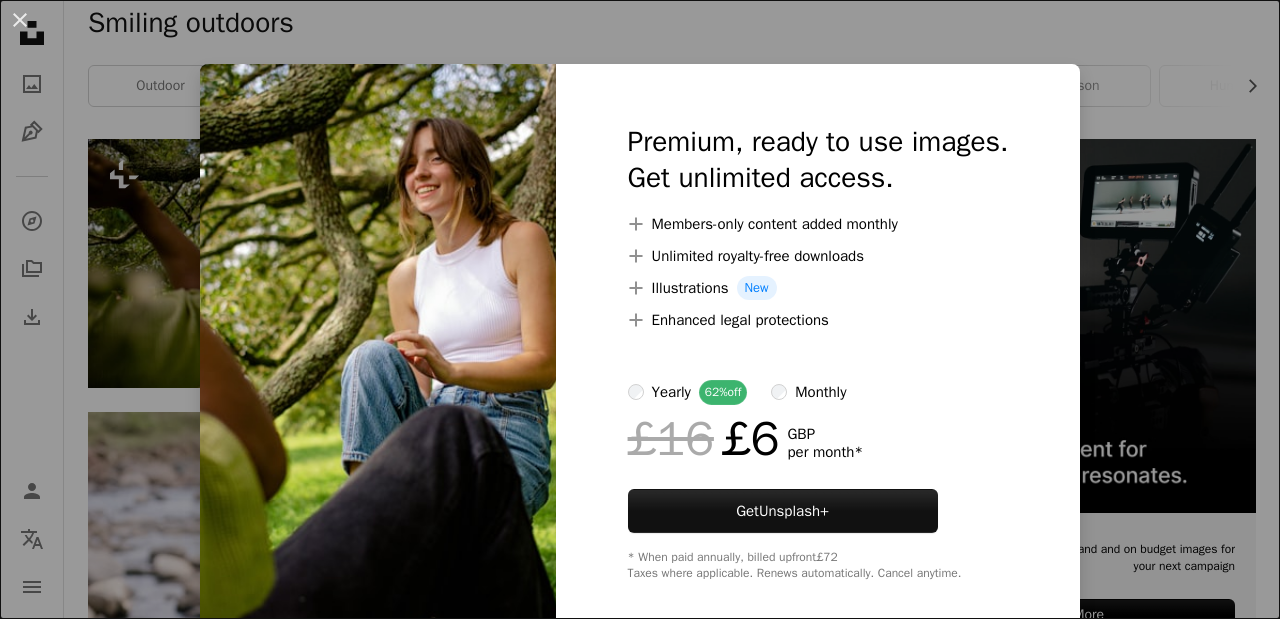 scroll, scrollTop: 360, scrollLeft: 0, axis: vertical 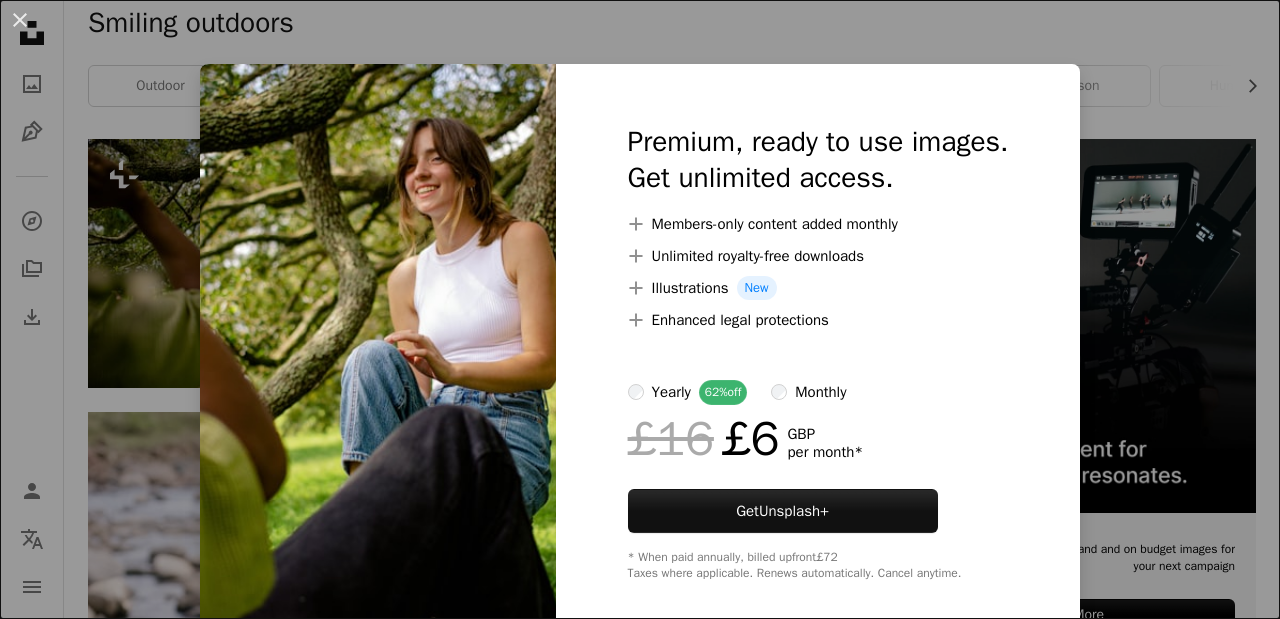 click on "An X shape Premium, ready to use images. Get unlimited access. A plus sign Members-only content added monthly A plus sign Unlimited royalty-free downloads A plus sign Illustrations  New A plus sign Enhanced legal protections yearly 62%  off monthly £16   £6 GBP per month * Get  Unsplash+ * When paid annually, billed upfront  £72 Taxes where applicable. Renews automatically. Cancel anytime." at bounding box center [640, 309] 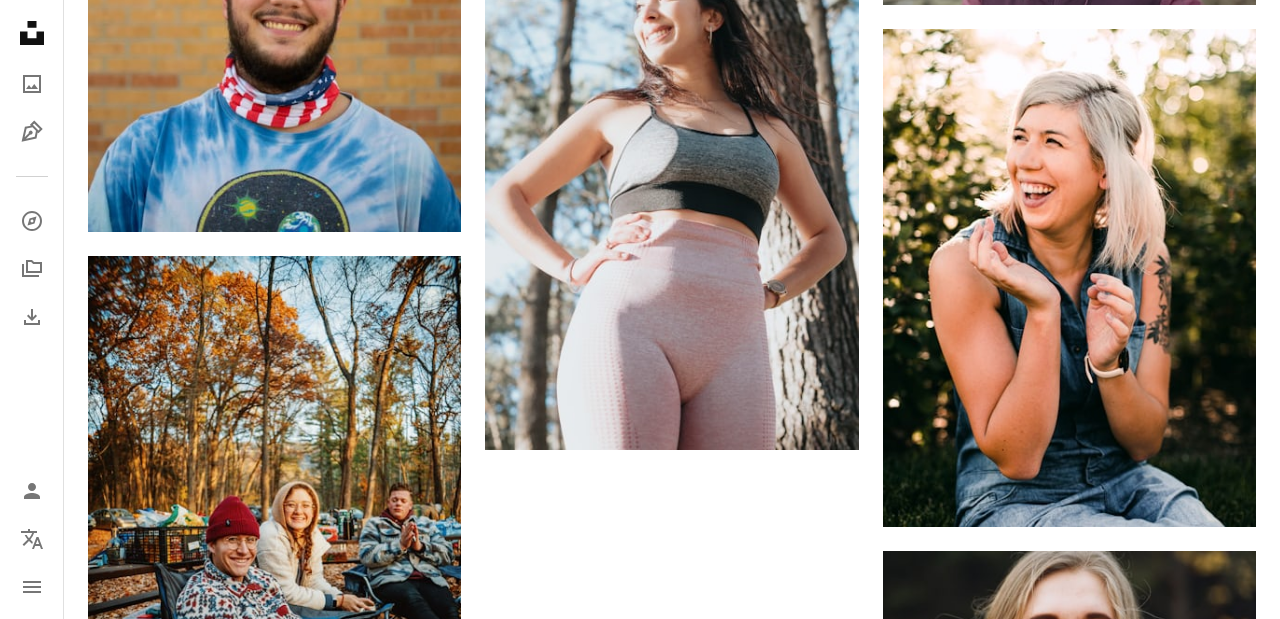 scroll, scrollTop: 2800, scrollLeft: 0, axis: vertical 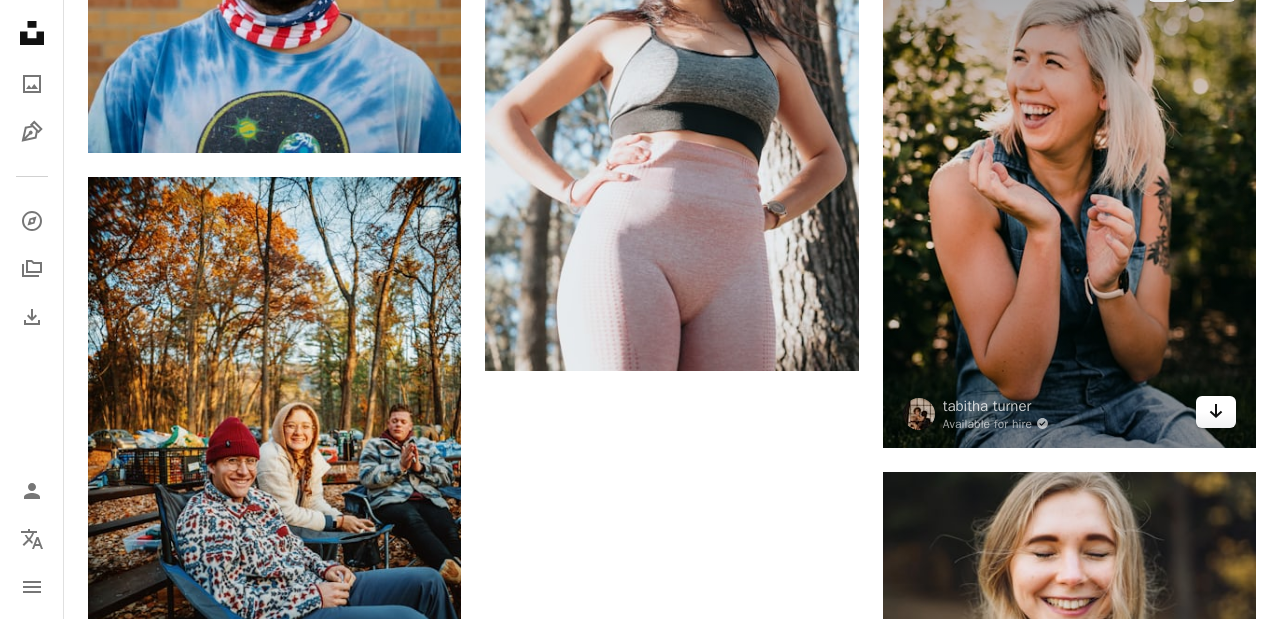 click on "Arrow pointing down" 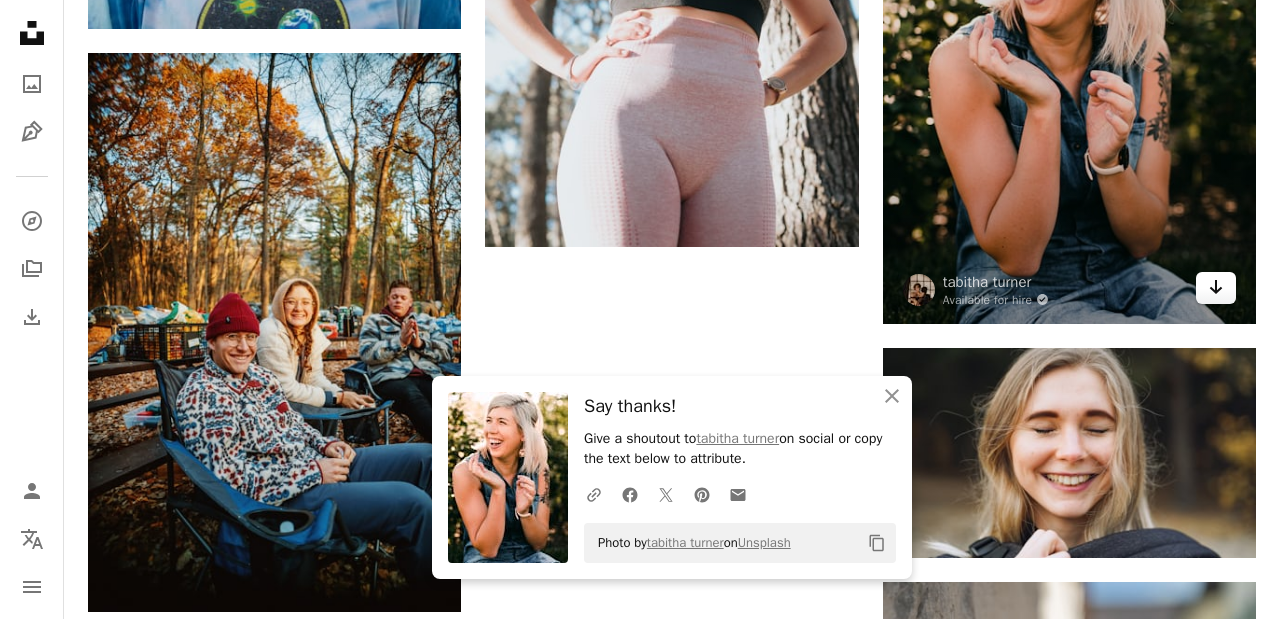 scroll, scrollTop: 3000, scrollLeft: 0, axis: vertical 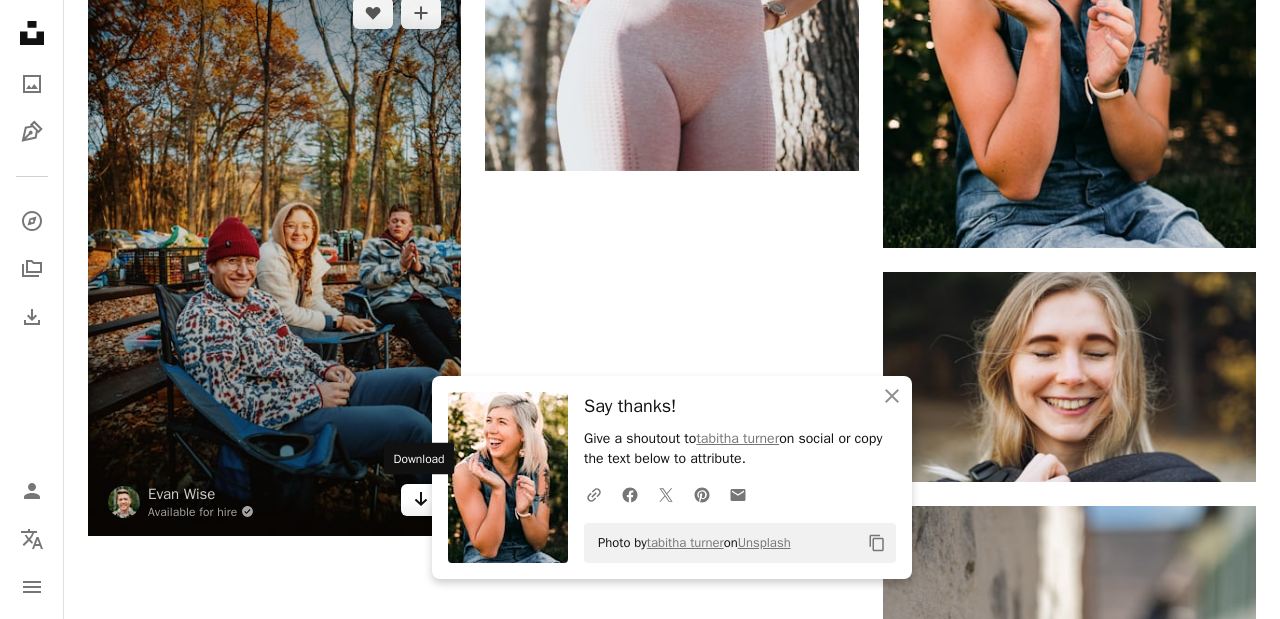 click on "Arrow pointing down" 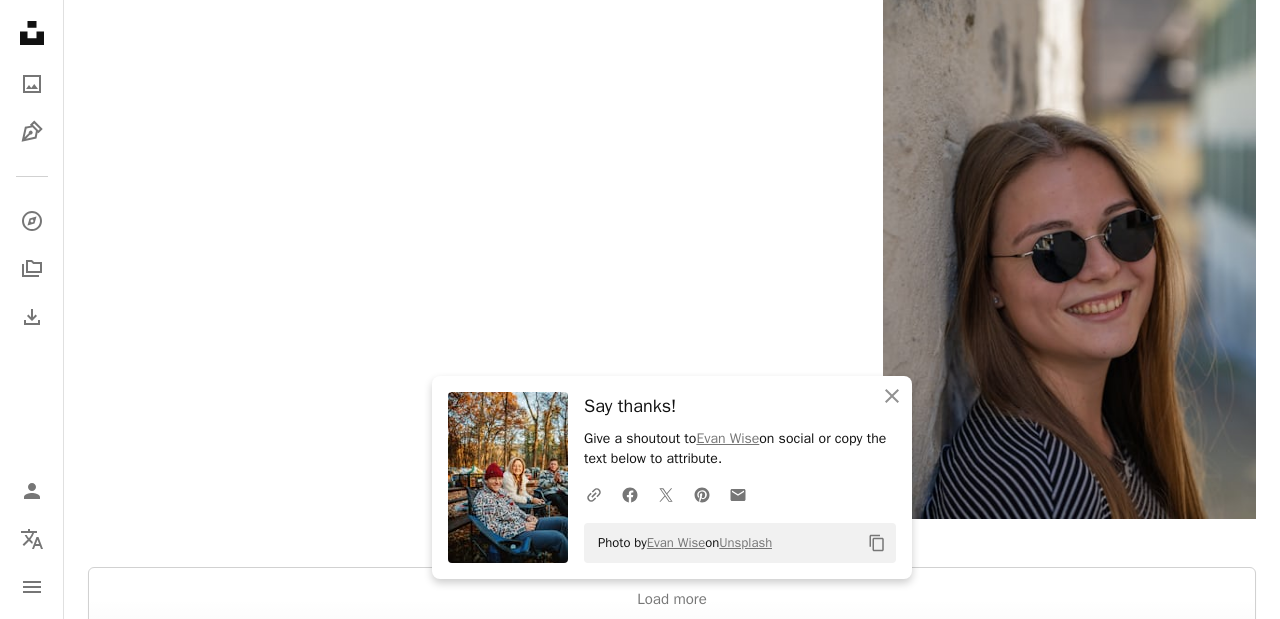 scroll, scrollTop: 3640, scrollLeft: 0, axis: vertical 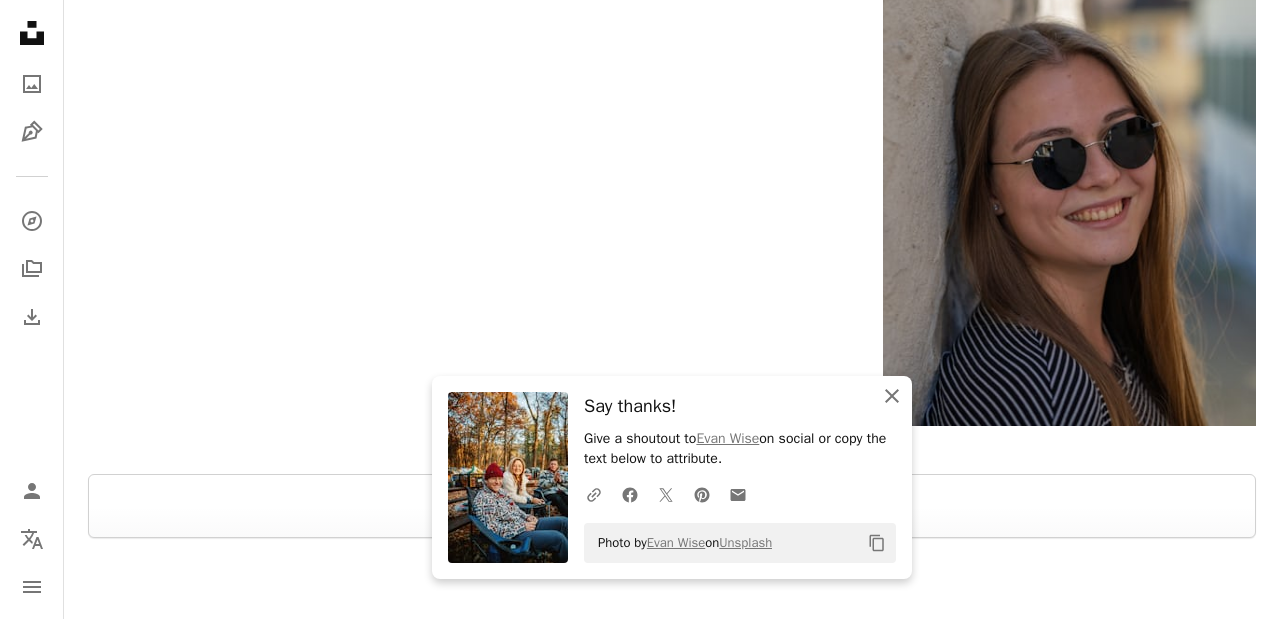click 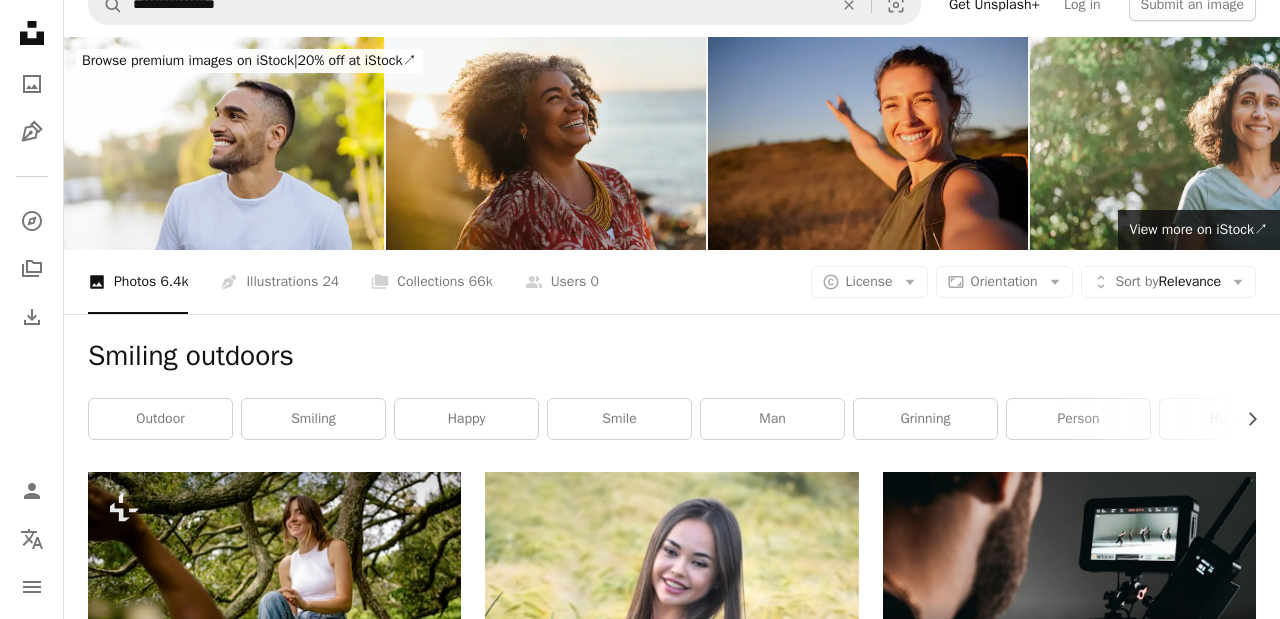 scroll, scrollTop: 0, scrollLeft: 0, axis: both 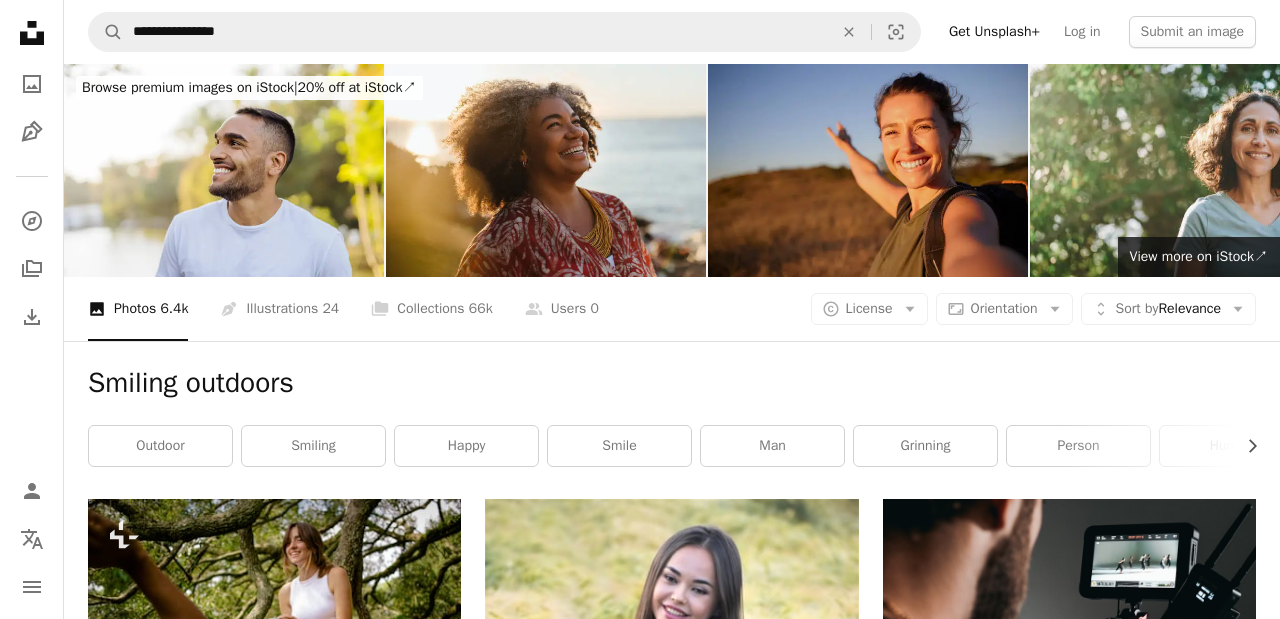 drag, startPoint x: 733, startPoint y: 401, endPoint x: 392, endPoint y: -41, distance: 558.2517 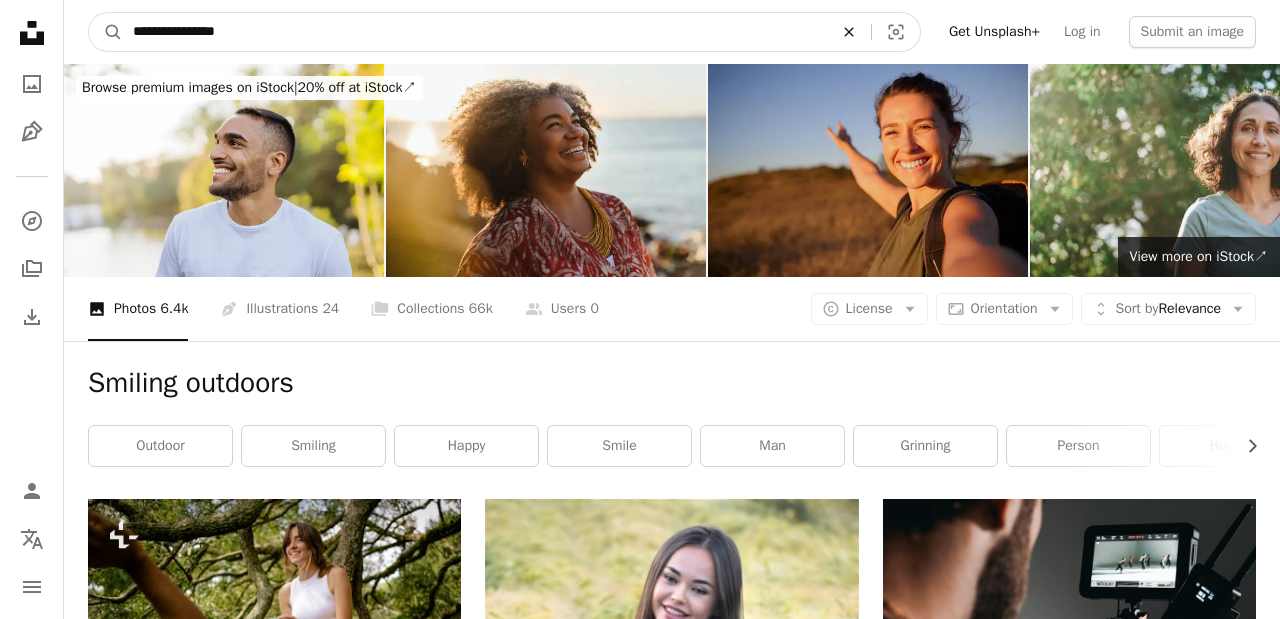 click on "An X shape" 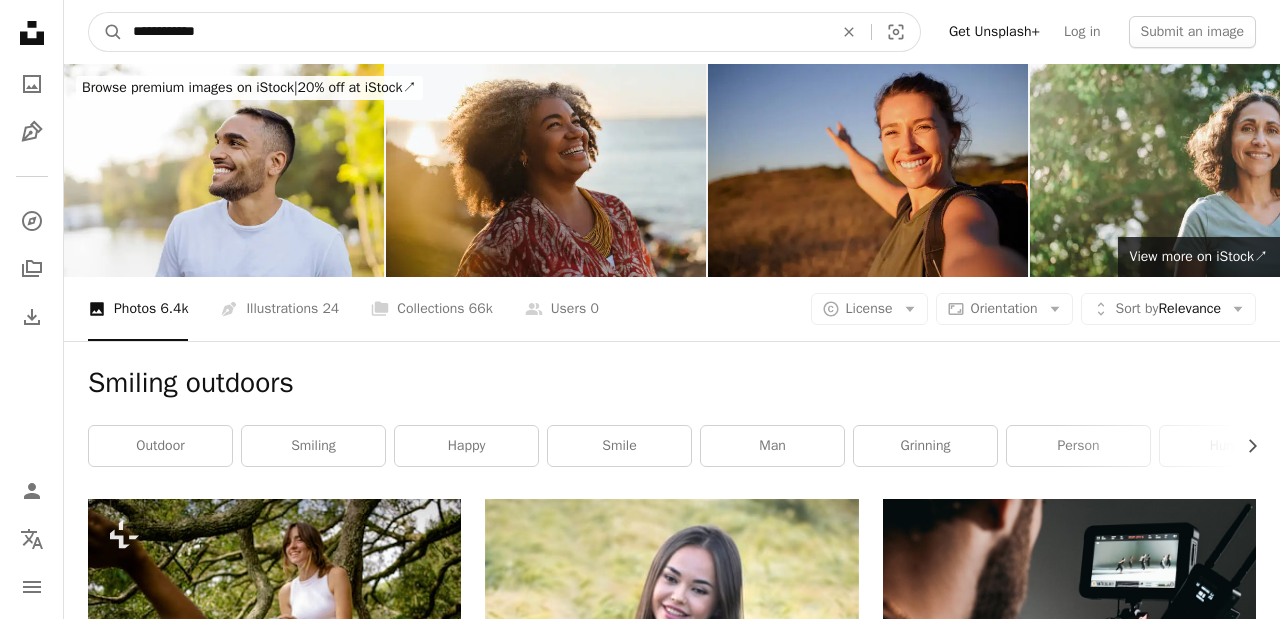 type on "**********" 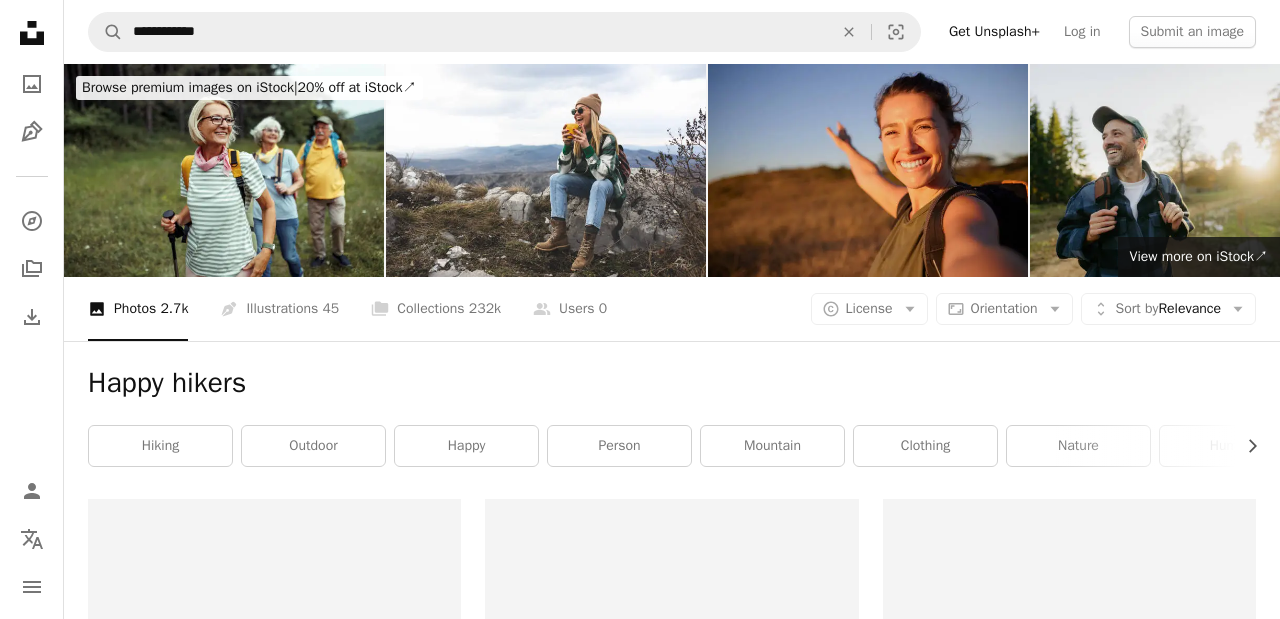 click on "Happy hikers" at bounding box center [672, 383] 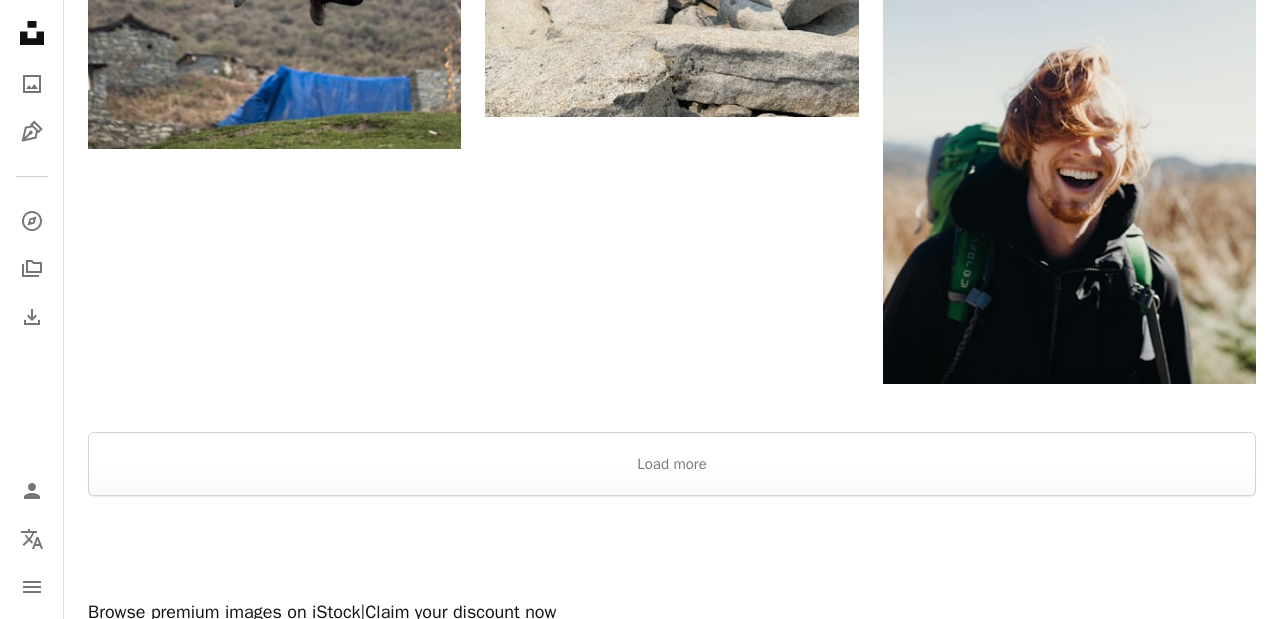 scroll, scrollTop: 3160, scrollLeft: 0, axis: vertical 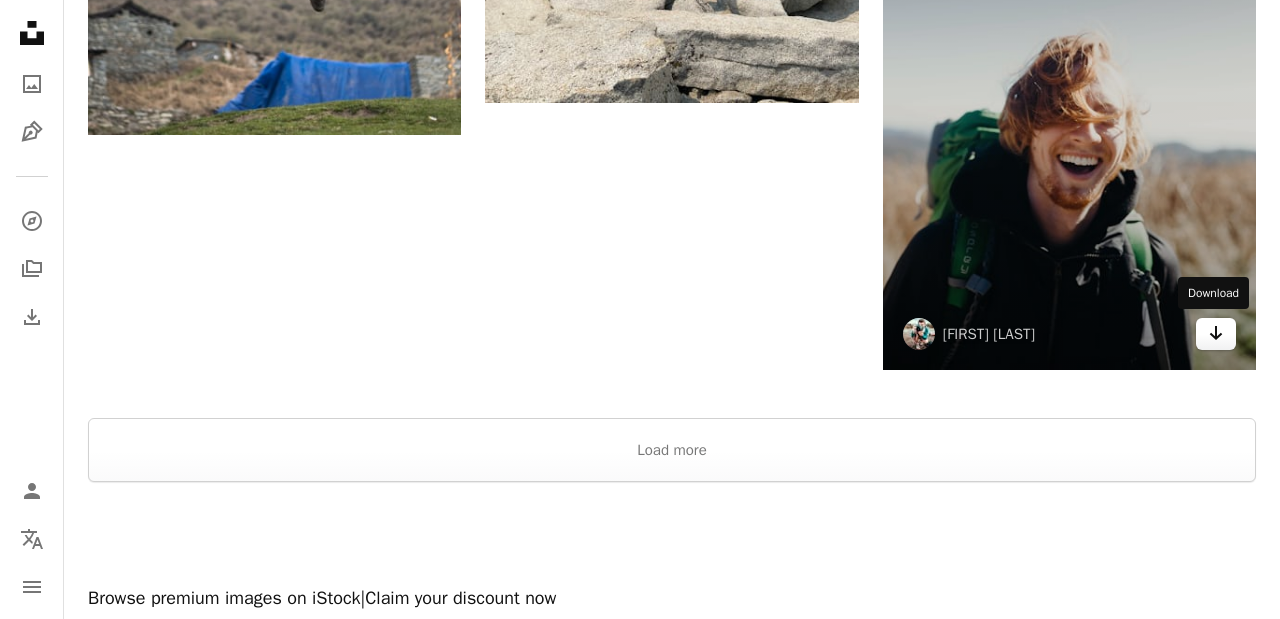 click on "Arrow pointing down" at bounding box center (1216, 334) 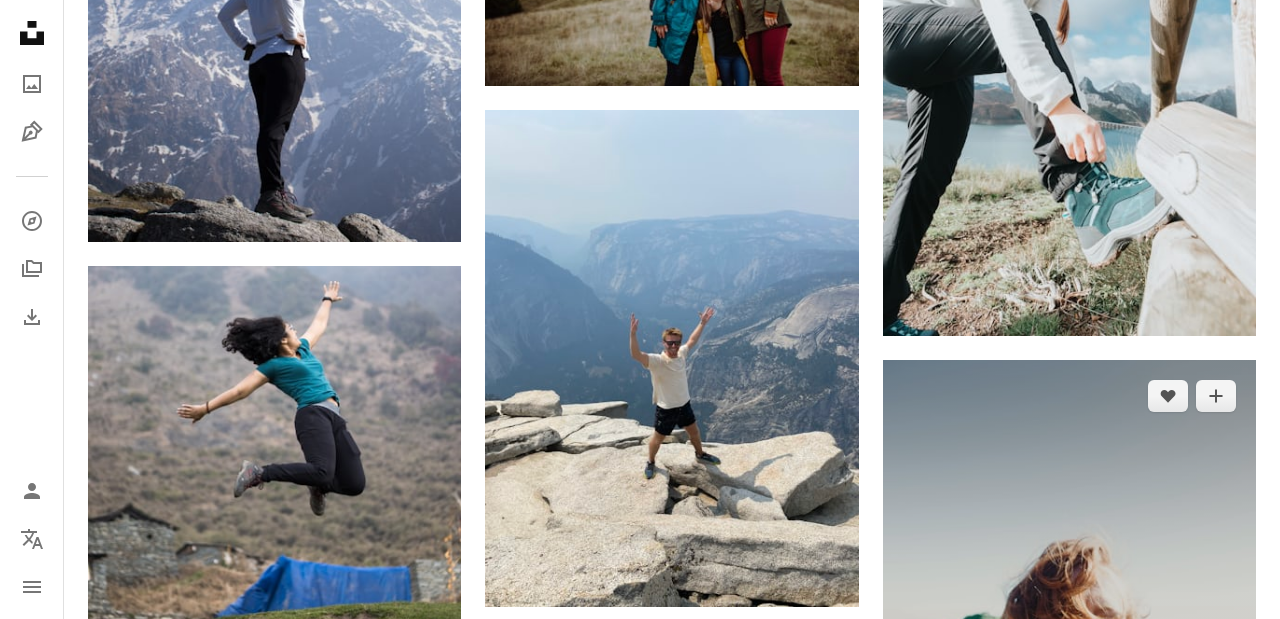scroll, scrollTop: 101, scrollLeft: 0, axis: vertical 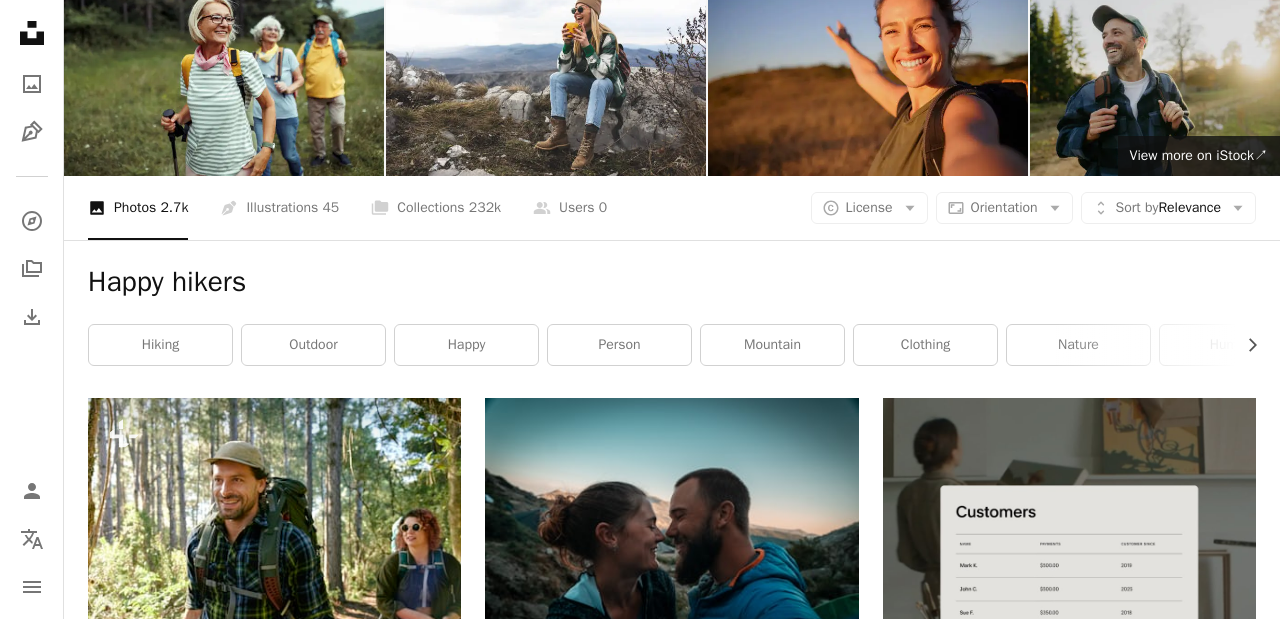 click at bounding box center [1190, 69] 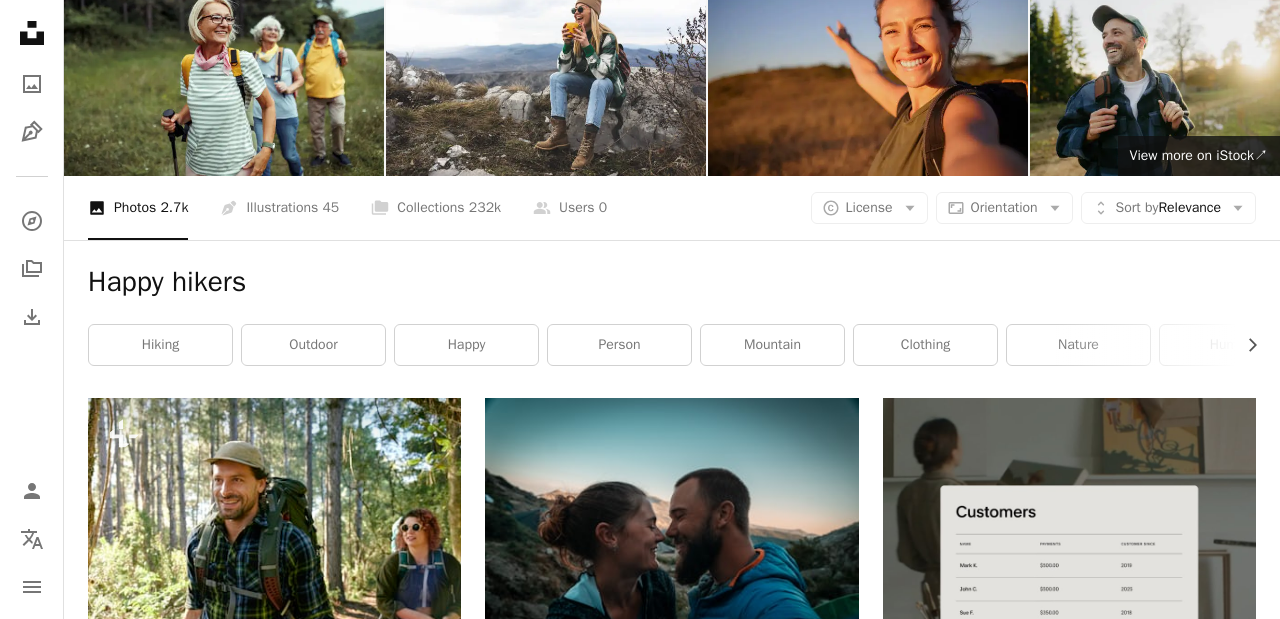 click on "Happy hikers" at bounding box center [672, 282] 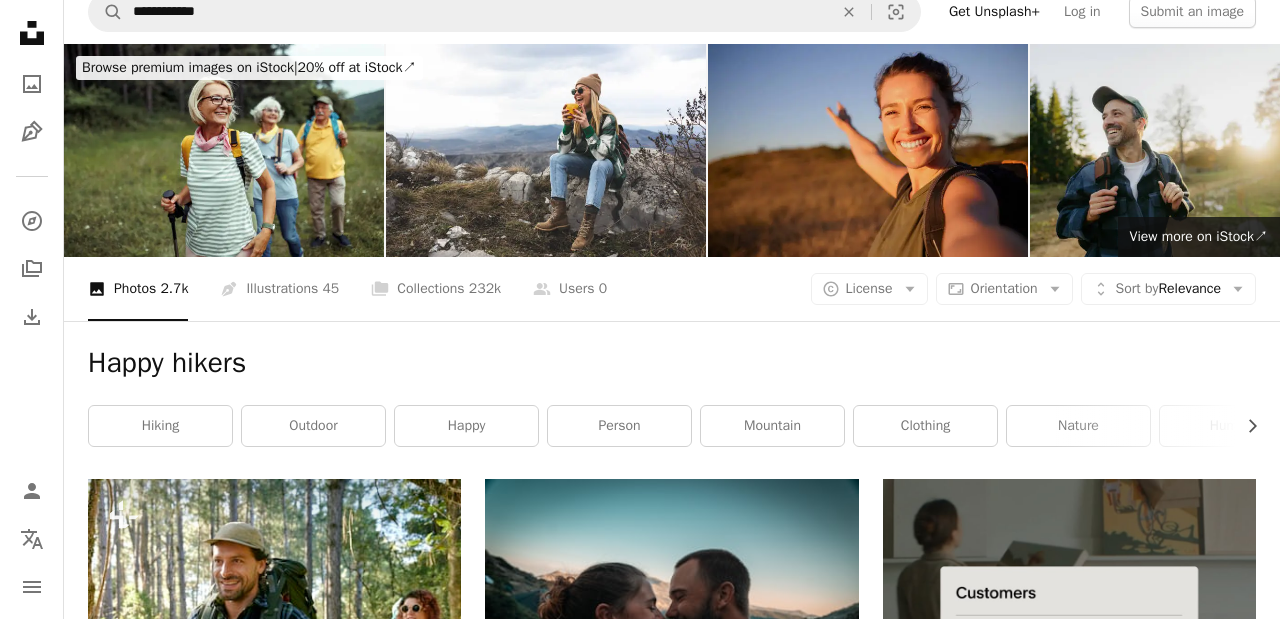 scroll, scrollTop: 0, scrollLeft: 0, axis: both 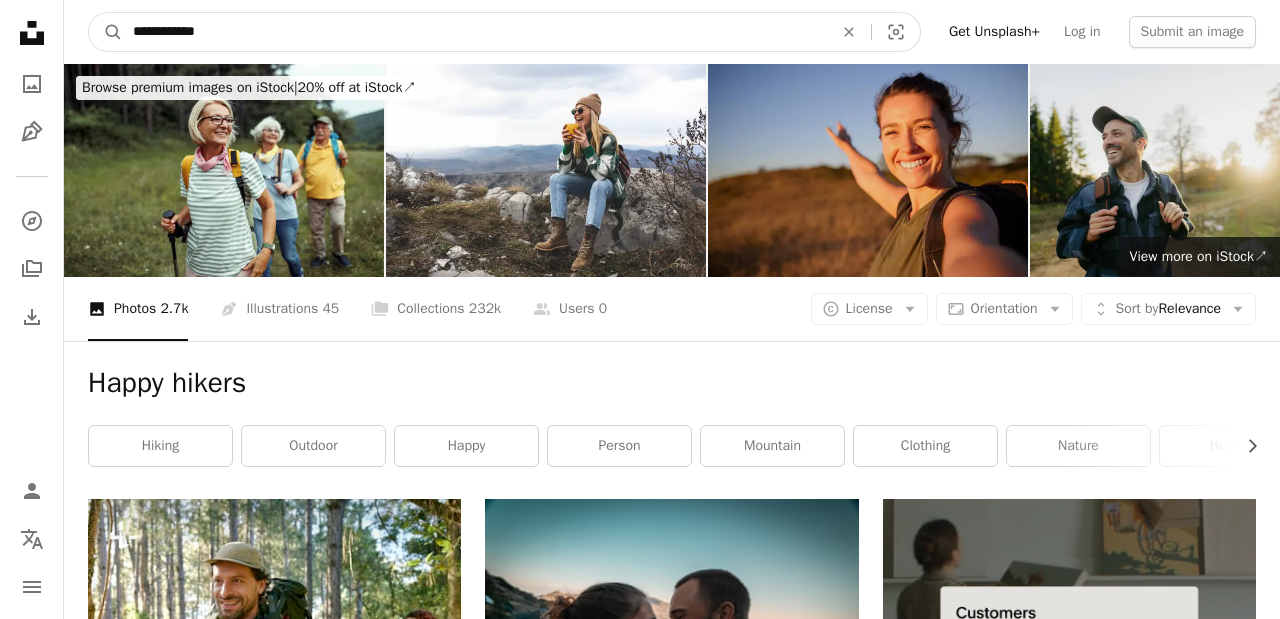 click on "**********" at bounding box center [475, 32] 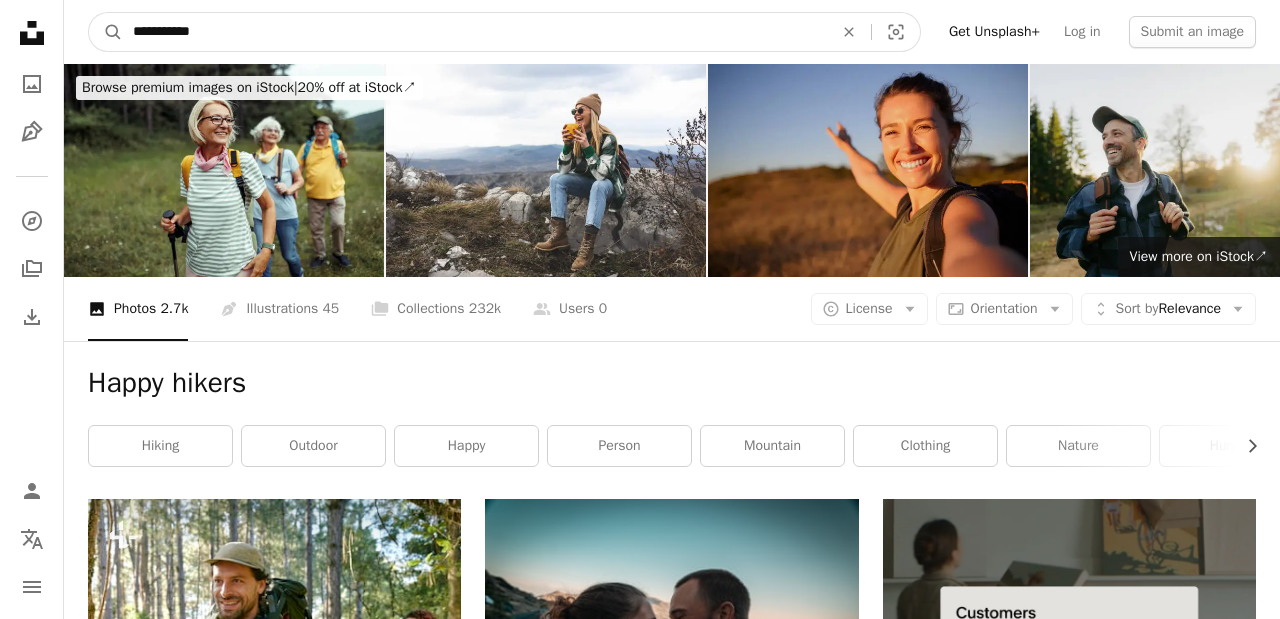 type on "**********" 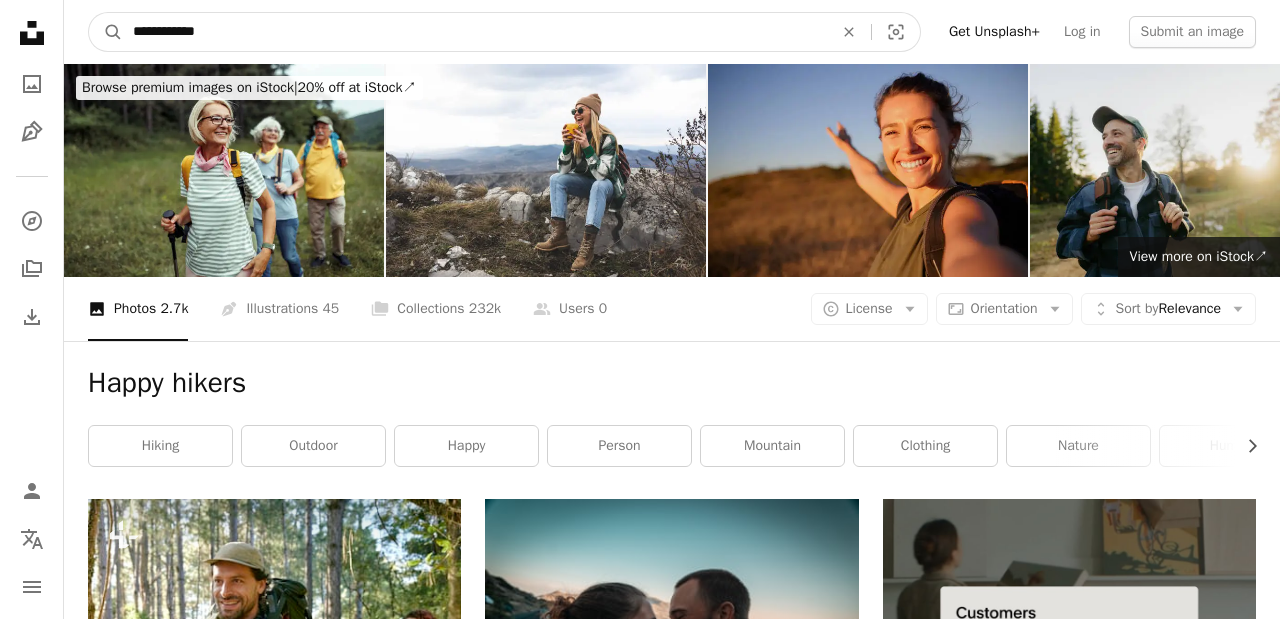 click on "A magnifying glass" at bounding box center (106, 32) 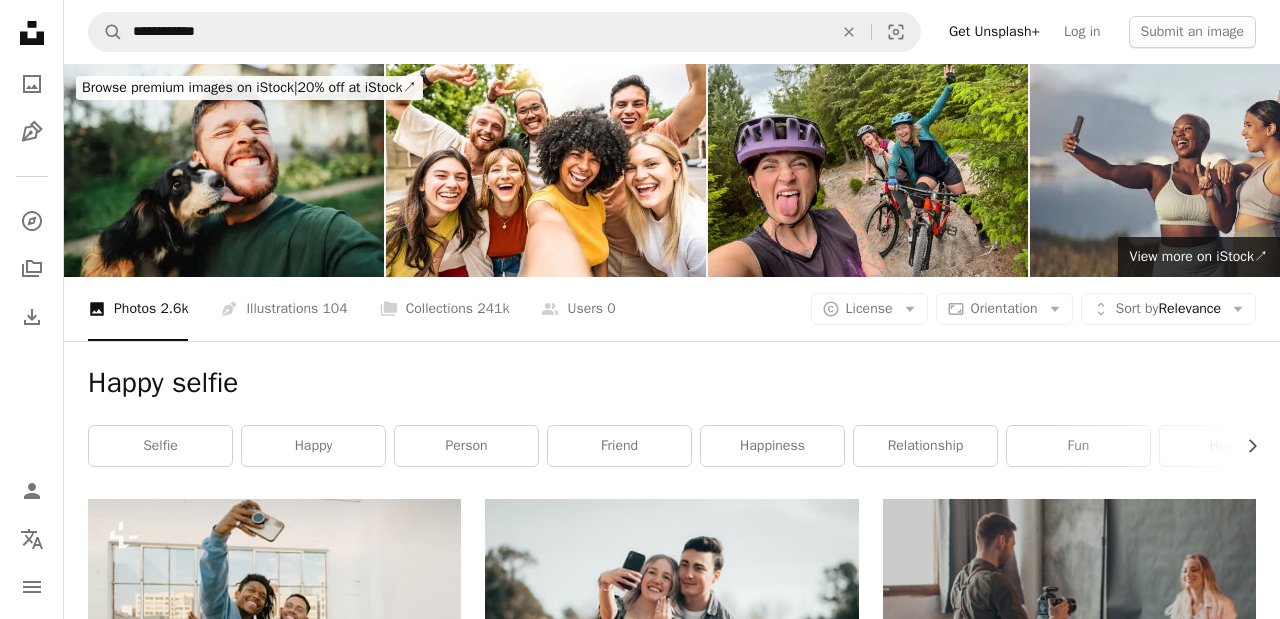 click on "Happy selfie" at bounding box center (672, 383) 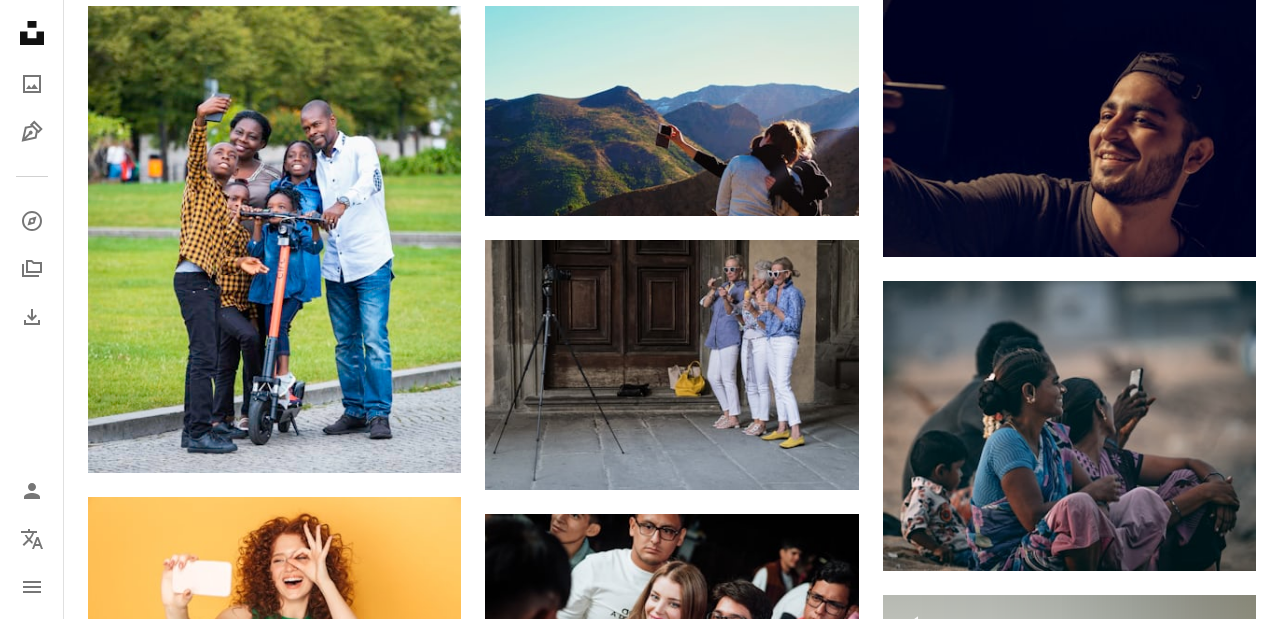 scroll, scrollTop: 1040, scrollLeft: 0, axis: vertical 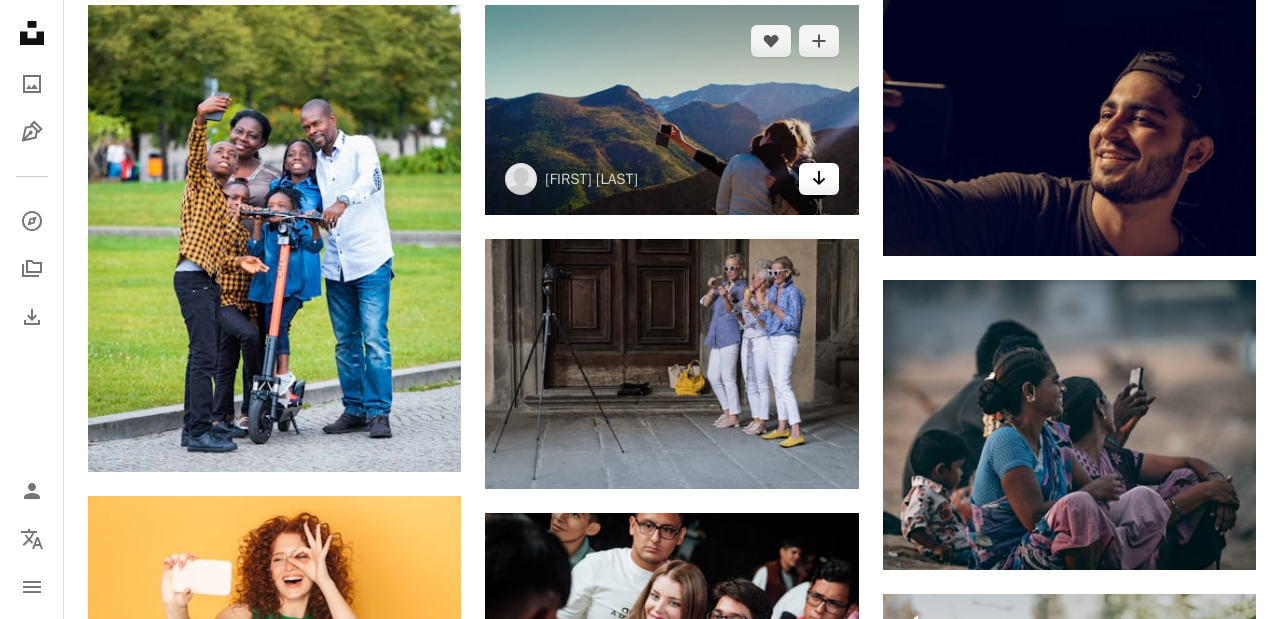 click on "Arrow pointing down" 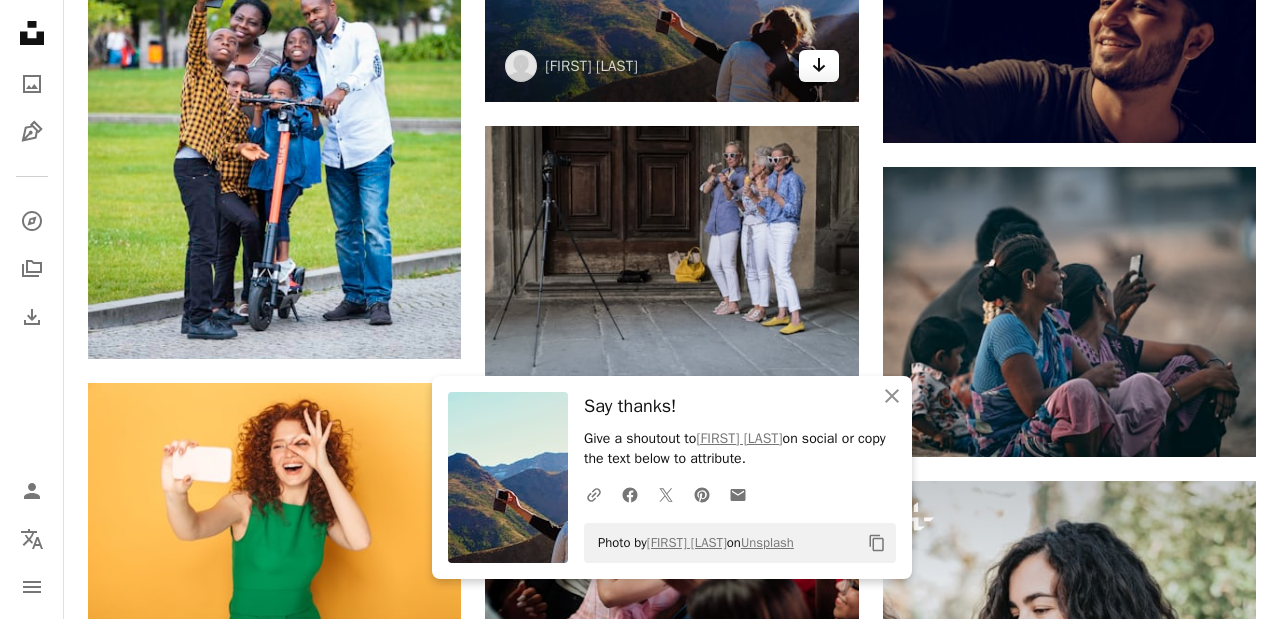 scroll, scrollTop: 1200, scrollLeft: 0, axis: vertical 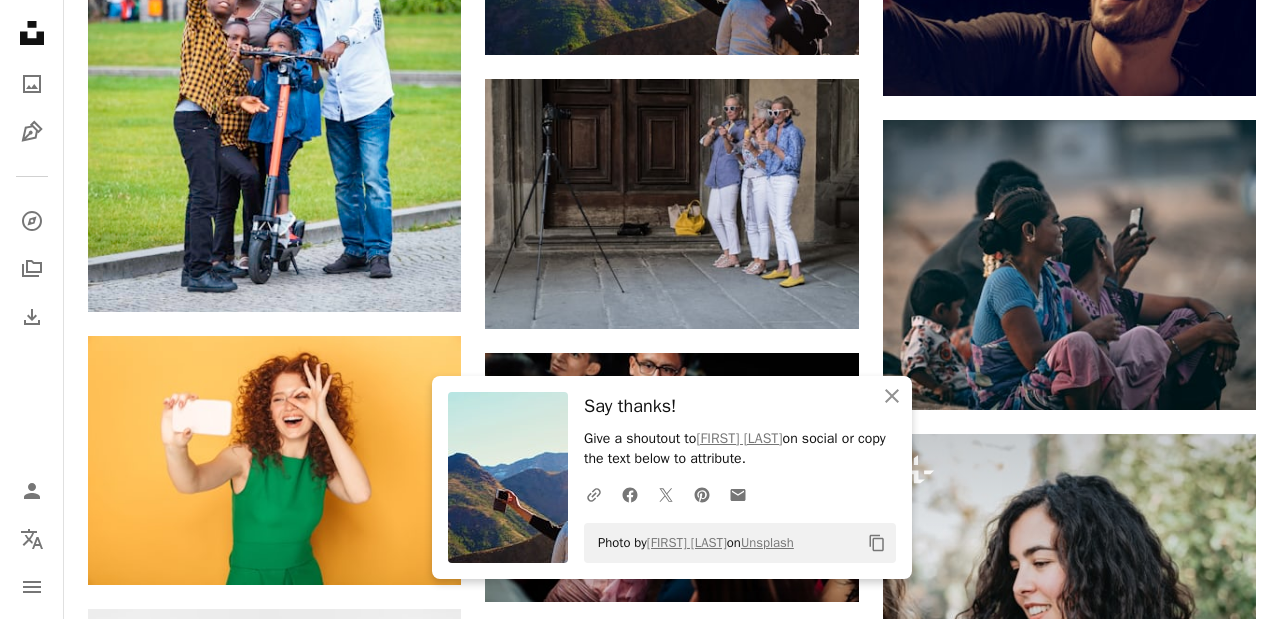 click on "Plus sign for Unsplash+ A heart A plus sign [FIRST] [LAST] For Unsplash+ A lock Download Plus sign for Unsplash+ A heart A plus sign [FIRST] [LAST] For Unsplash+ A lock Download A heart A plus sign [FIRST] [LAST] Available for hire A checkmark inside of a circle Arrow pointing down A heart A plus sign Look Studio Arrow pointing down A heart A plus sign Look Studio Arrow pointing down A heart A plus sign Look Studio Arrow pointing down A heart A plus sign [FIRST] [LAST] Available for hire A checkmark inside of a circle Arrow pointing down A heart A plus sign [FIRST] [LAST] Arrow pointing down A heart A plus sign Look Studio Arrow pointing down A heart A plus sign [FIRST] [LAST] Arrow pointing down A heart A plus sign [FIRST] [LAST] Available for hire A checkmark inside of a circle Arrow pointing down A heart A plus sign [FIRST] [LAST] Available for hire A checkmark inside of a circle Arrow pointing down A heart A plus sign [FIRST] [LAST] Available for hire A checkmark inside of a circle Arrow pointing down A heart A. C." at bounding box center (672, 543) 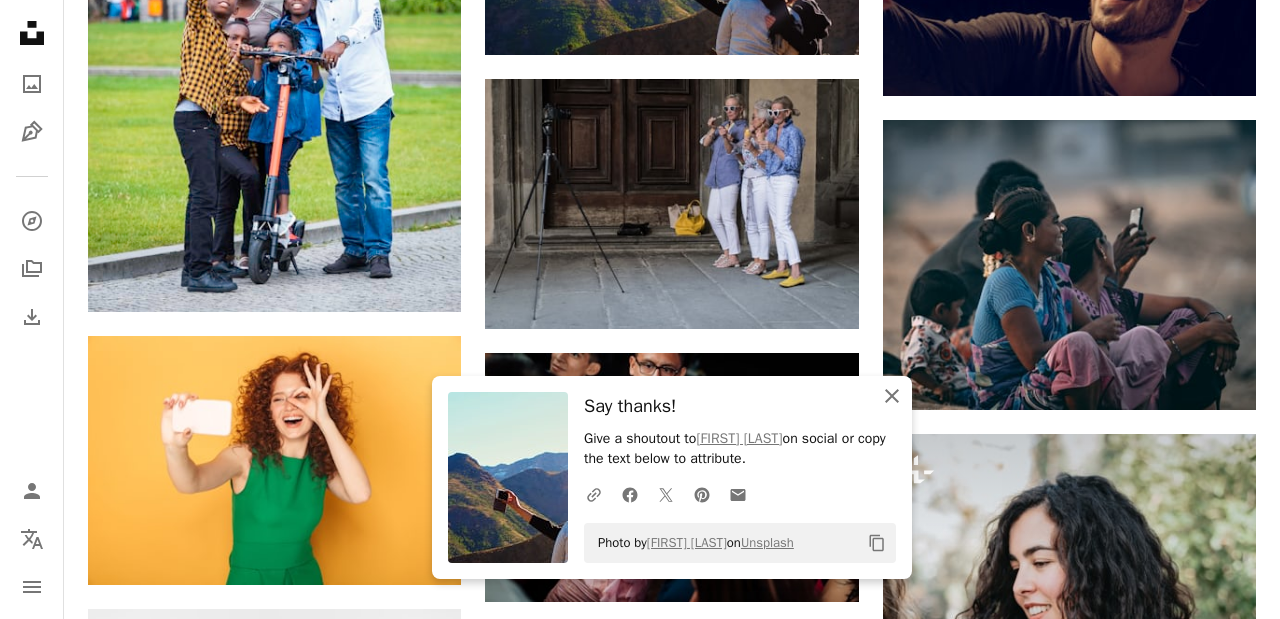click on "An X shape" 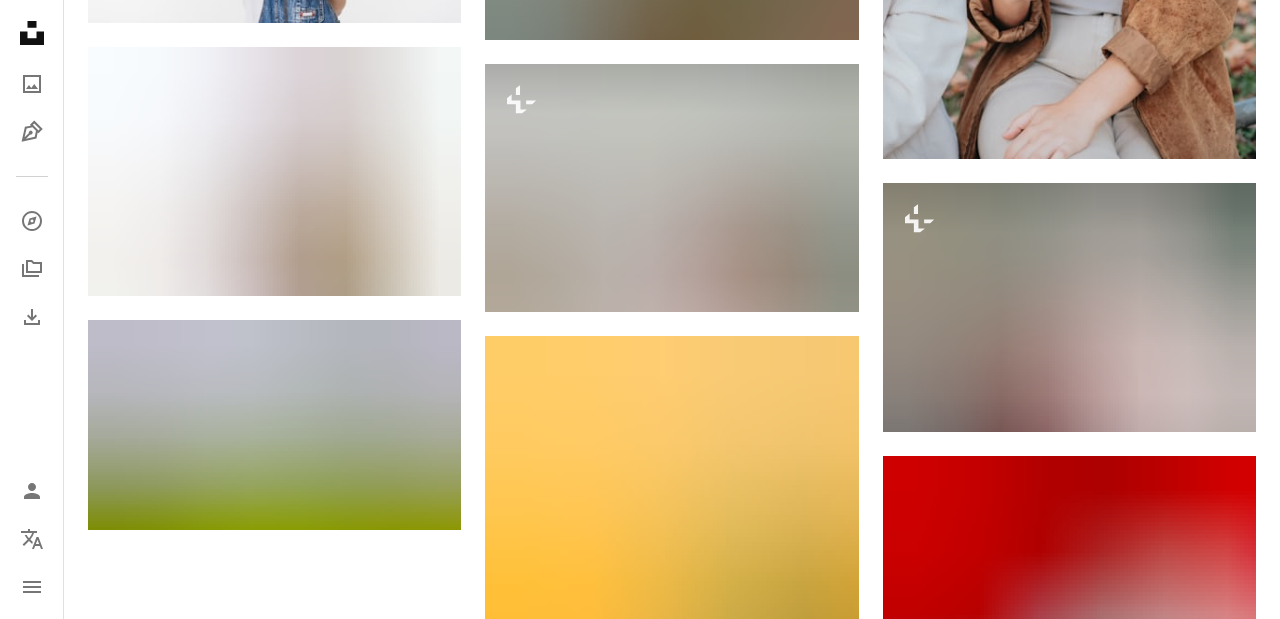 scroll, scrollTop: 2040, scrollLeft: 0, axis: vertical 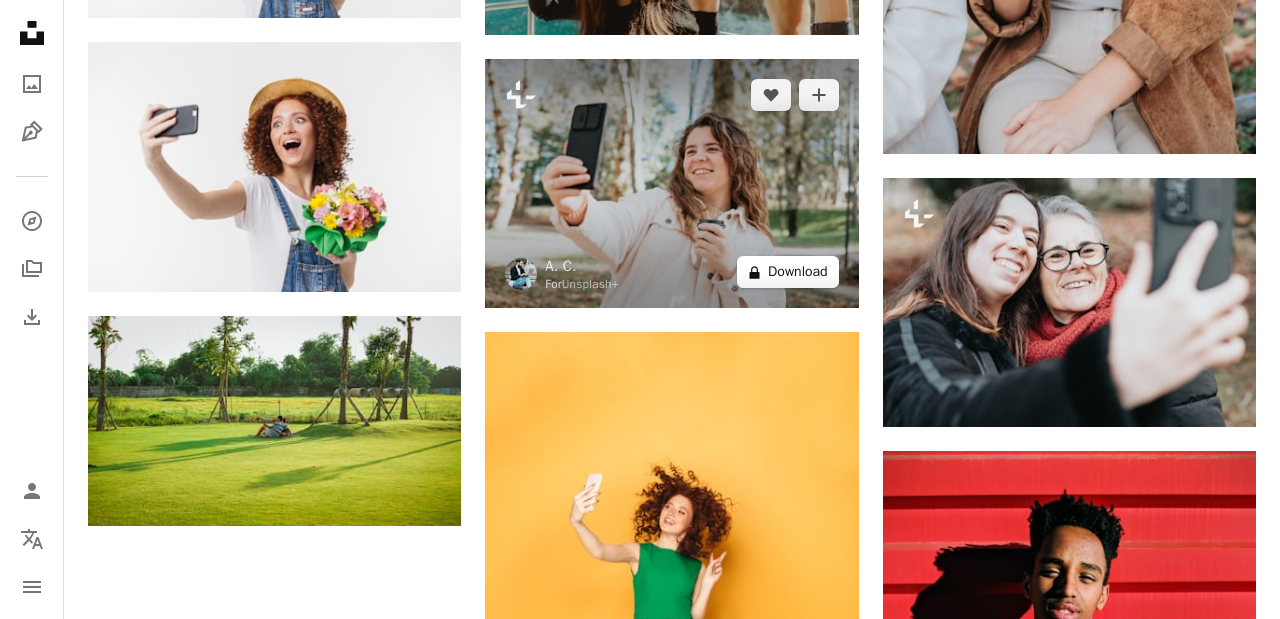click on "A lock Download" at bounding box center (788, 272) 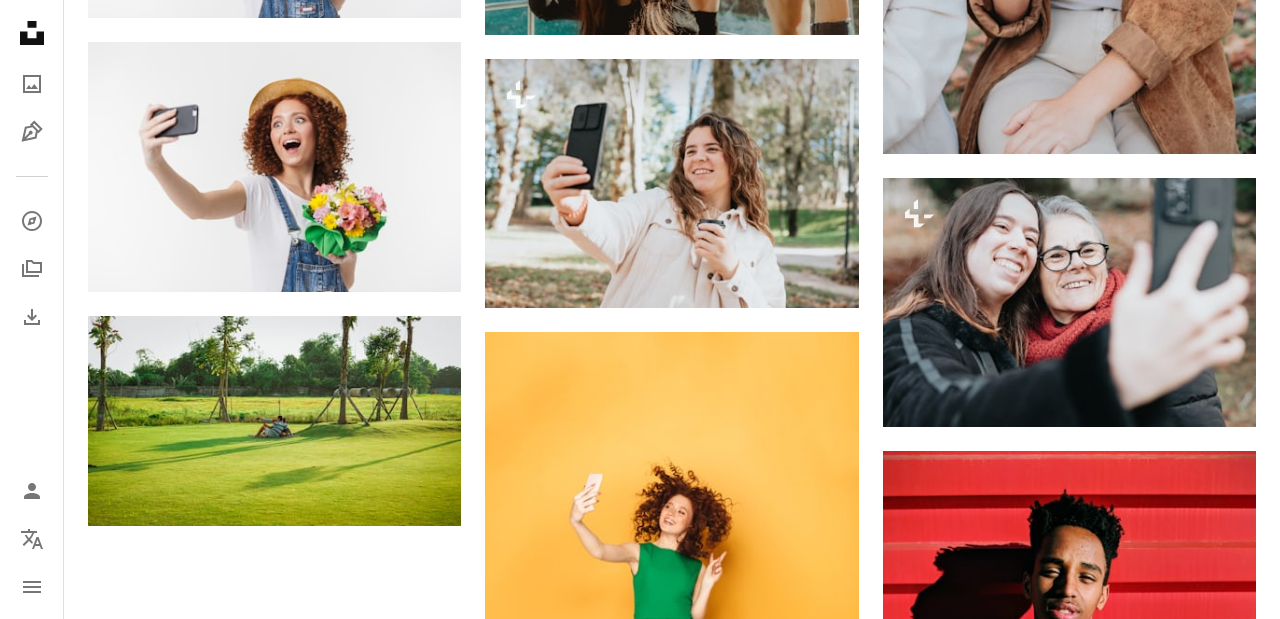 click on "An X shape Premium, ready to use images. Get unlimited access. A plus sign Members-only content added monthly A plus sign Unlimited royalty-free downloads A plus sign Illustrations  New A plus sign Enhanced legal protections yearly 62%  off monthly £16   £6 GBP per month * Get  Unsplash+ * When paid annually, billed upfront  £72 Taxes where applicable. Renews automatically. Cancel anytime." at bounding box center (640, 2135) 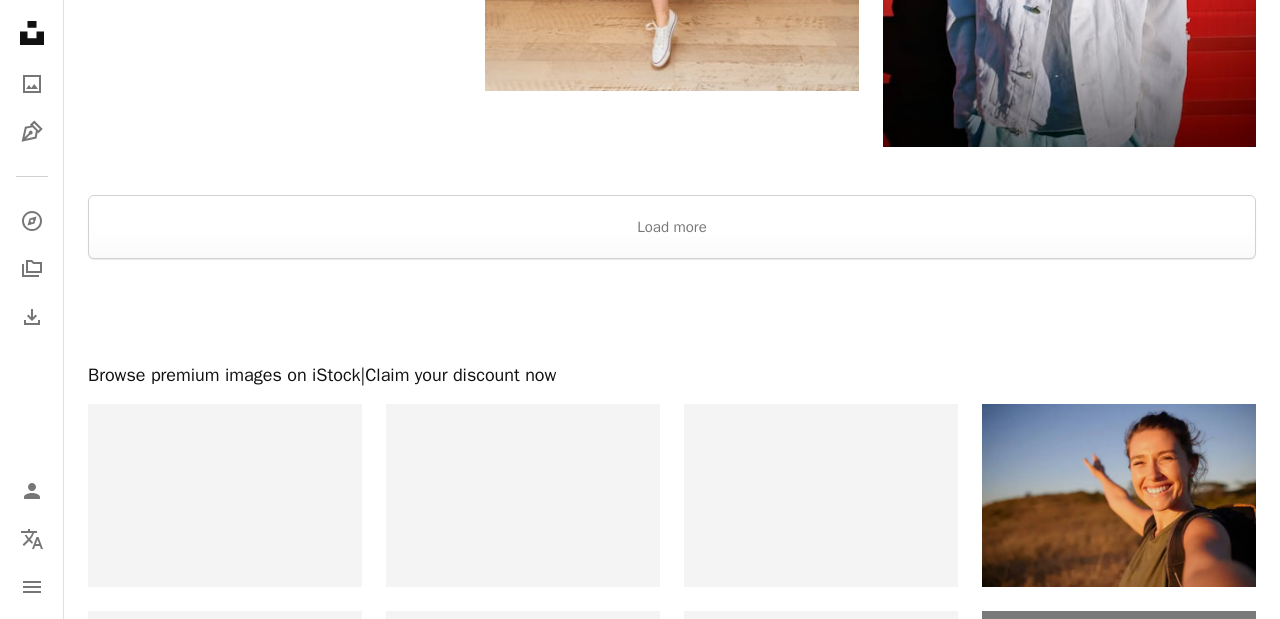 scroll, scrollTop: 2880, scrollLeft: 0, axis: vertical 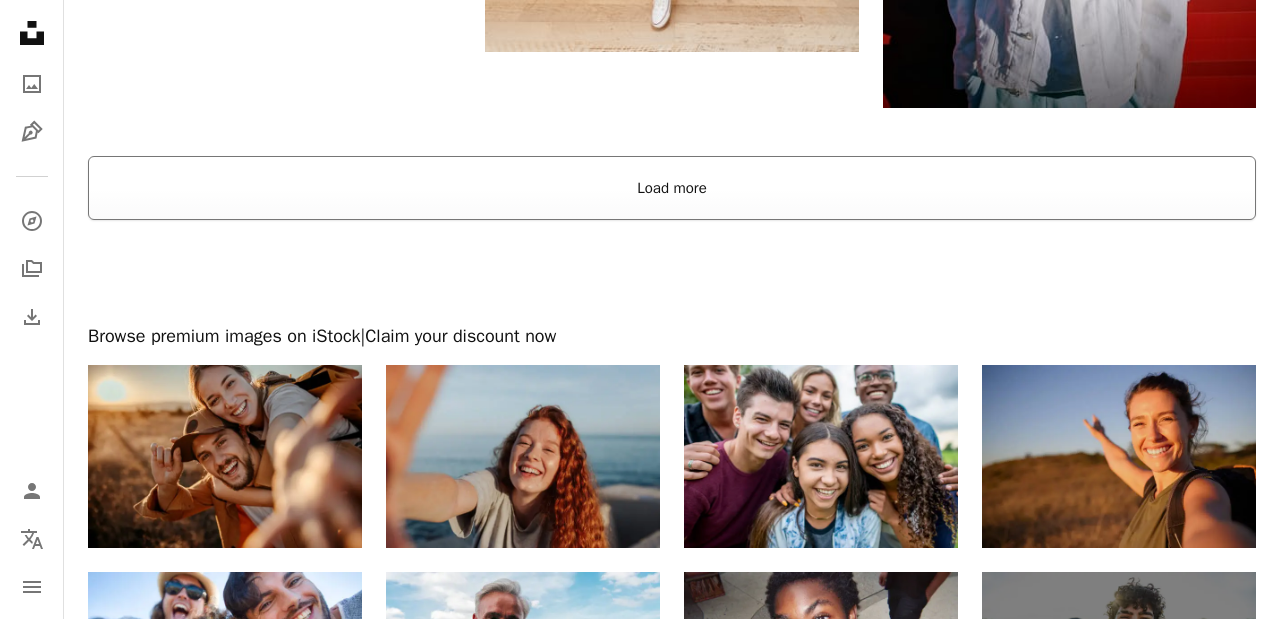 click on "Load more" at bounding box center (672, 188) 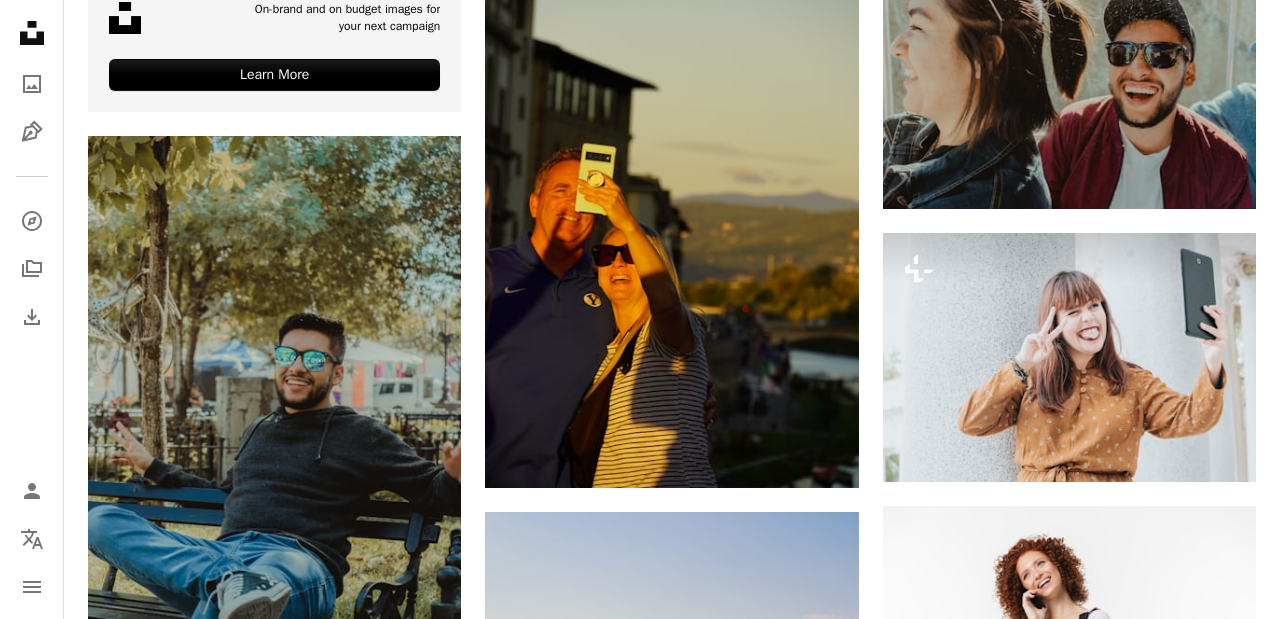 scroll, scrollTop: 4200, scrollLeft: 0, axis: vertical 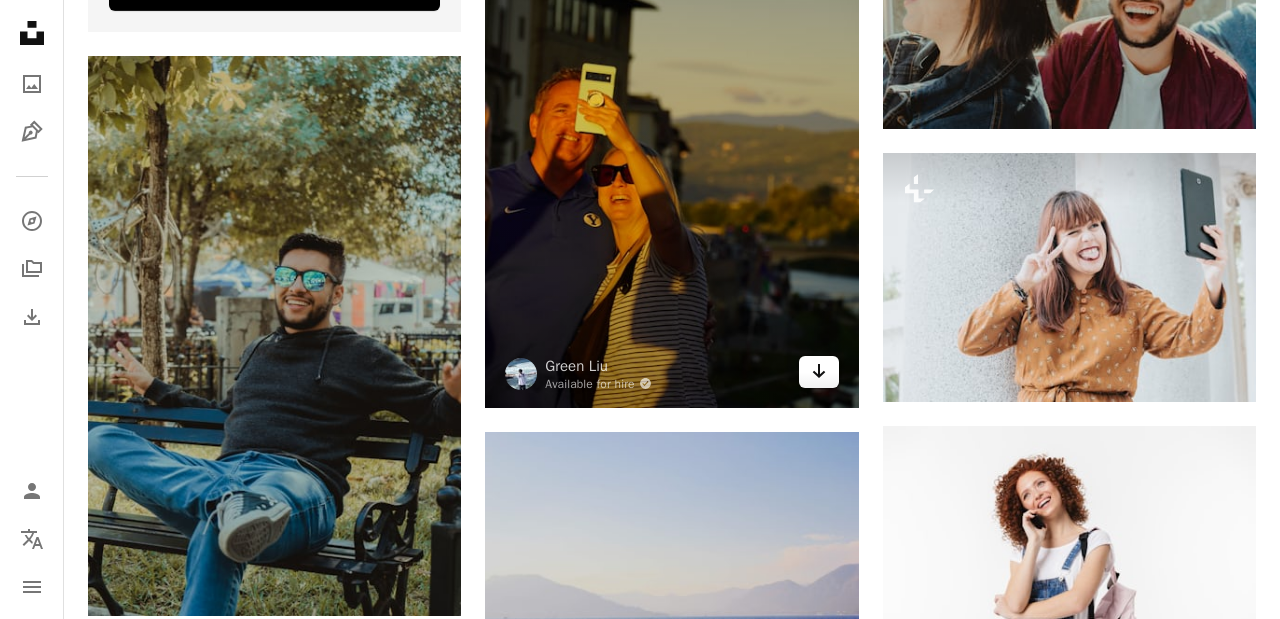 click 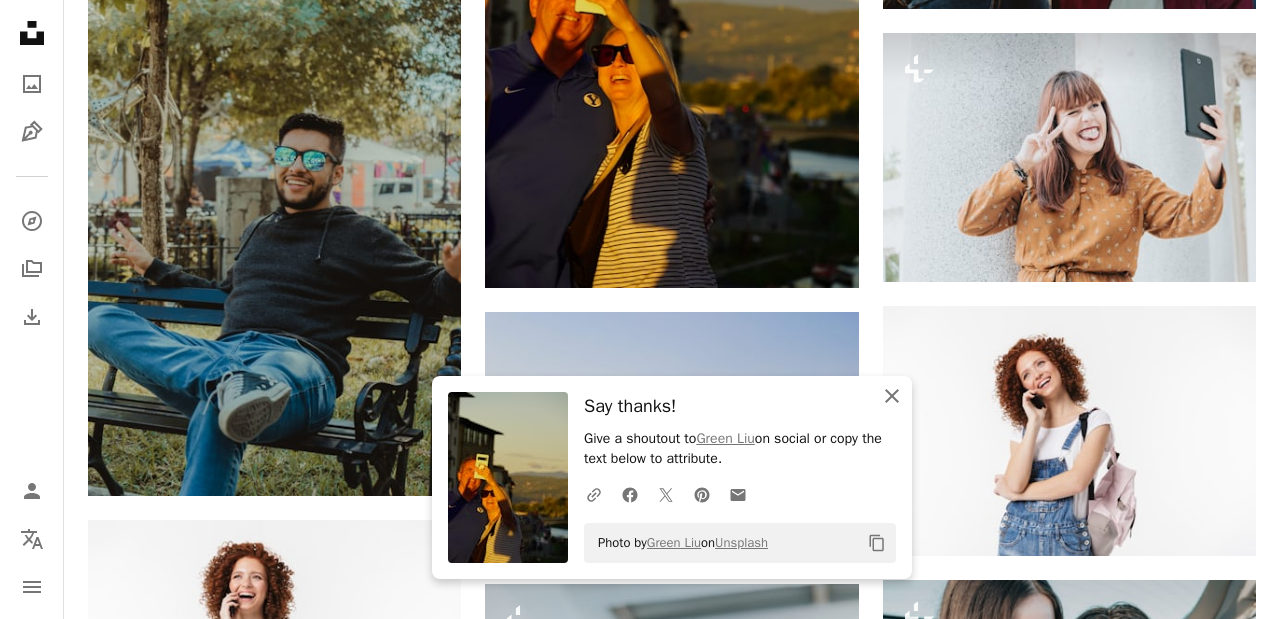 click on "An X shape" 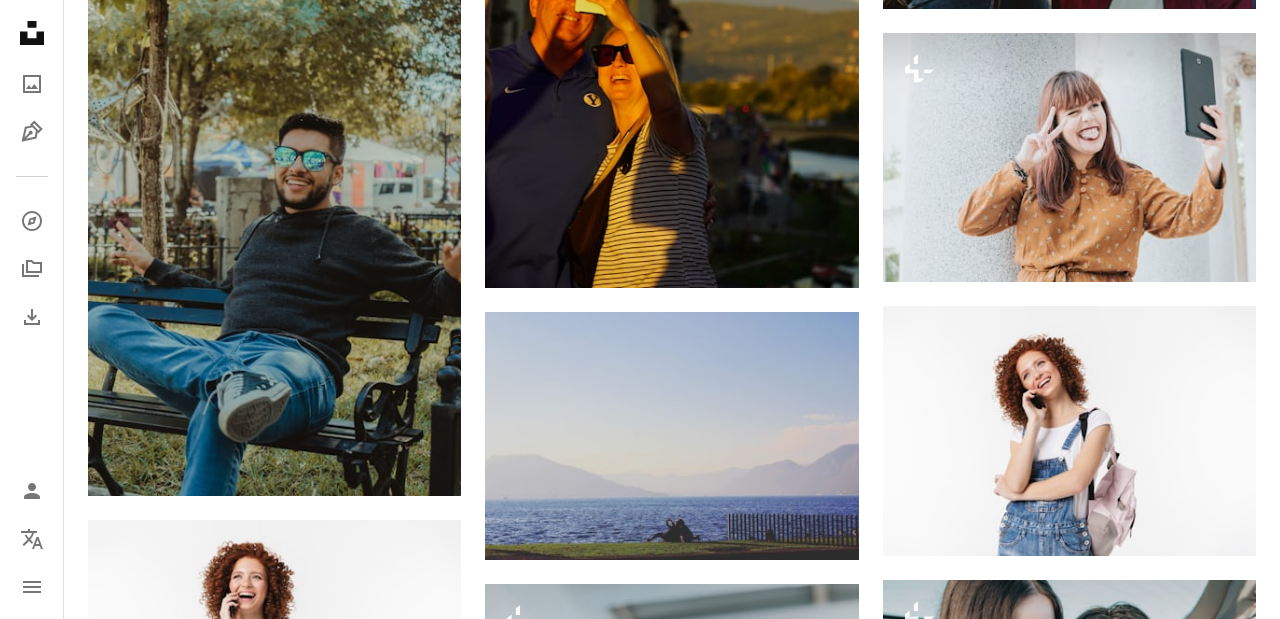 type 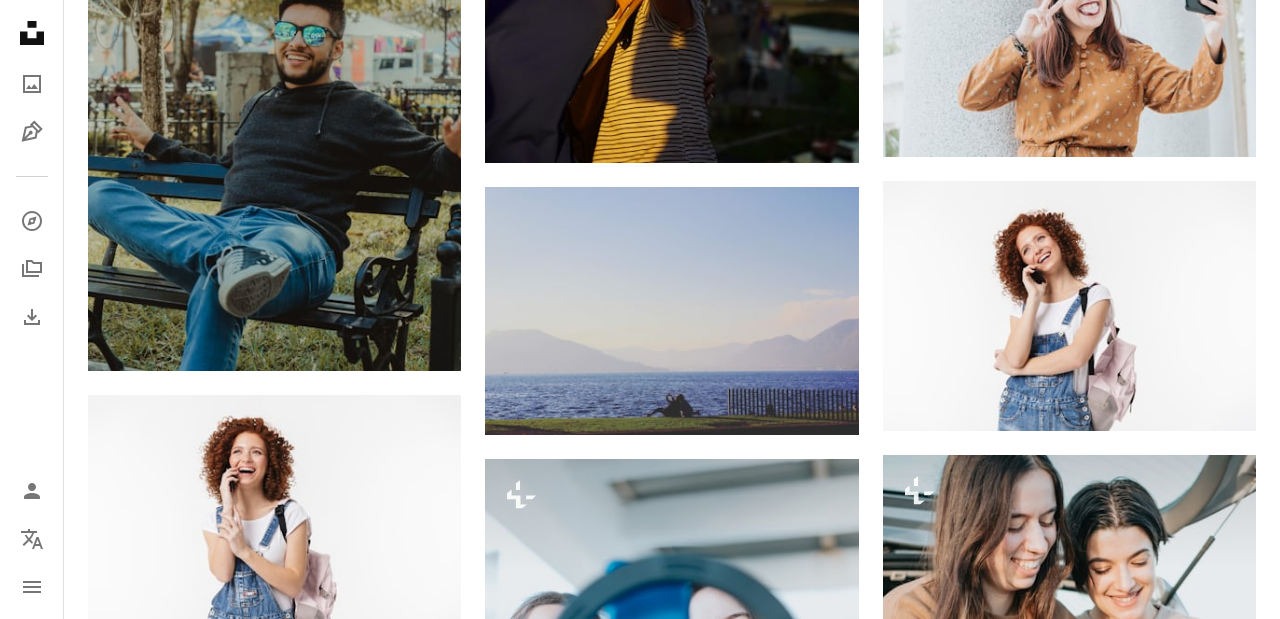 scroll, scrollTop: 4520, scrollLeft: 0, axis: vertical 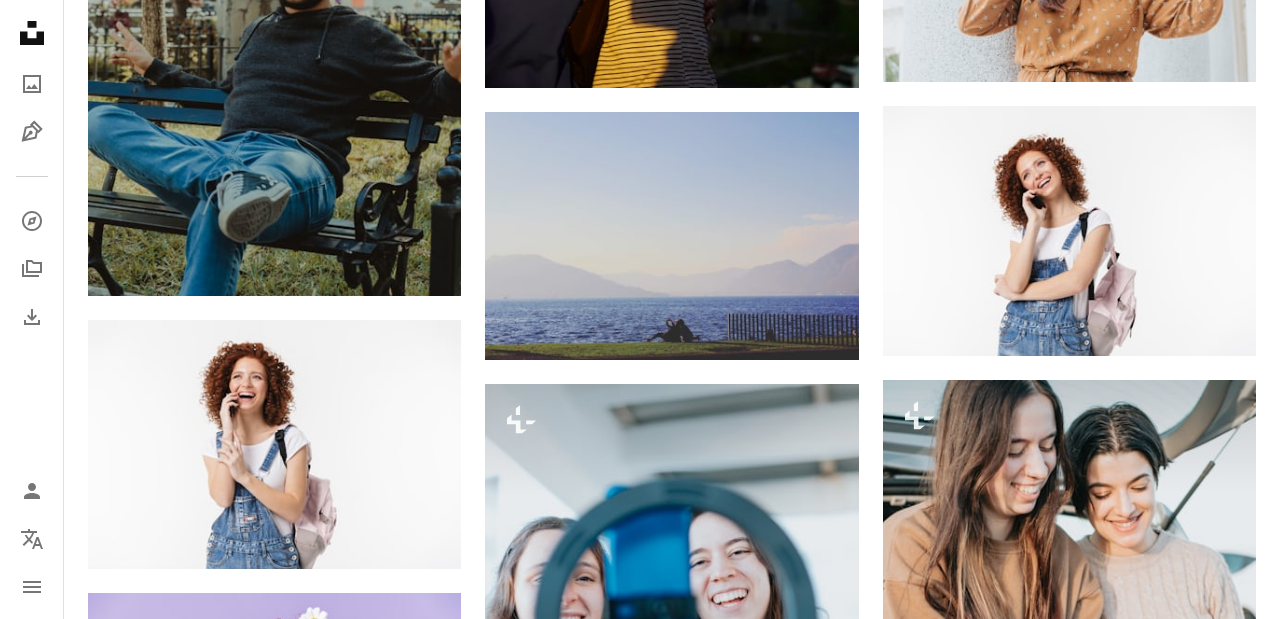 click on "Plus sign for Unsplash+ A heart A plus sign [FIRST] [LAST] For  Unsplash+ A lock Download Plus sign for Unsplash+ A heart A plus sign [FIRST] [LAST] For  Unsplash+ A lock Download A heart A plus sign [FIRST] [LAST] Available for hire A checkmark inside of a circle Arrow pointing down A heart A plus sign Look Studio Arrow pointing down A heart A plus sign Look Studio Arrow pointing down A heart A plus sign Look Studio Arrow pointing down A heart A plus sign [FIRST] [LAST] Available for hire A checkmark inside of a circle Arrow pointing down A heart A plus sign [FIRST] [LAST] Available for hire A checkmark inside of a circle Arrow pointing down A heart A plus sign [FIRST] [LAST] Available for hire A checkmark inside of a circle Arrow pointing down –– ––– –––  –– ––– –  ––– –––  ––––  –   – –– –––  – – ––– –– –– –––– ––" at bounding box center [672, -181] 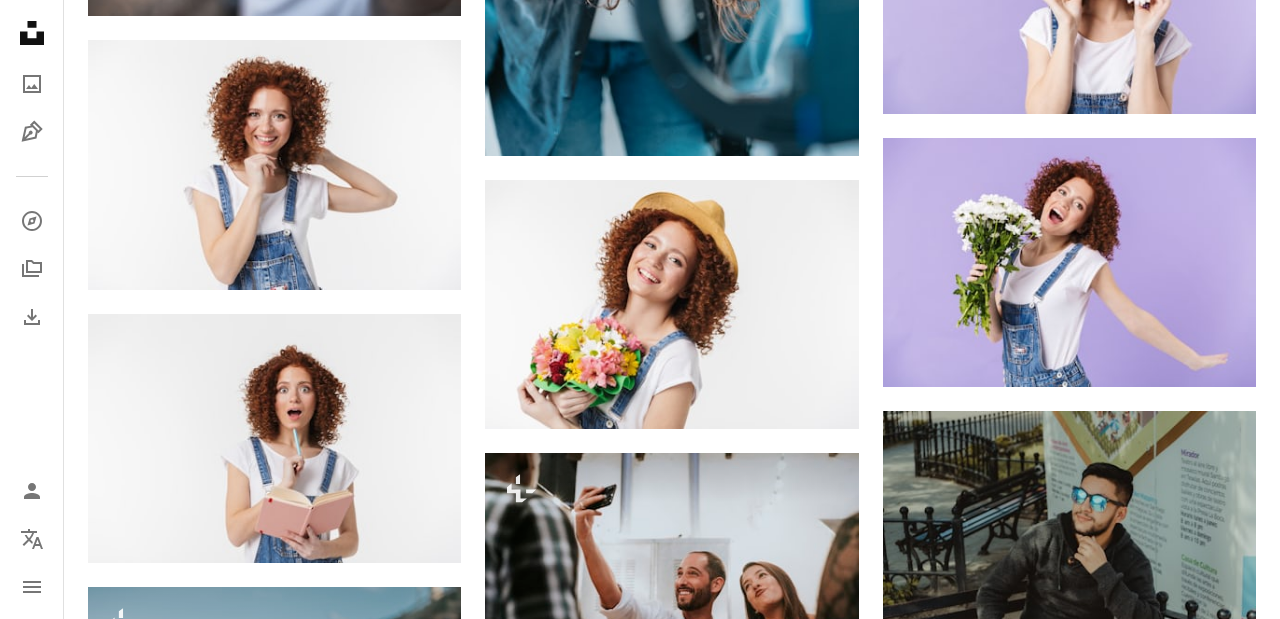 scroll, scrollTop: 6200, scrollLeft: 0, axis: vertical 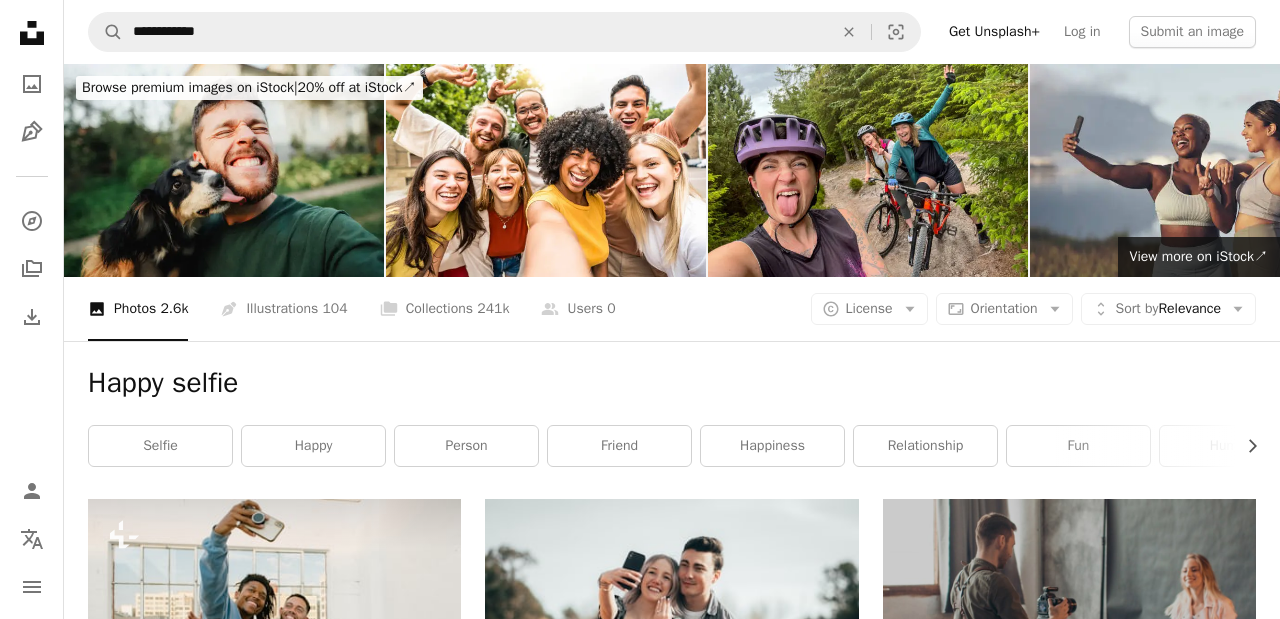 drag, startPoint x: 869, startPoint y: 179, endPoint x: 482, endPoint y: -35, distance: 442.22733 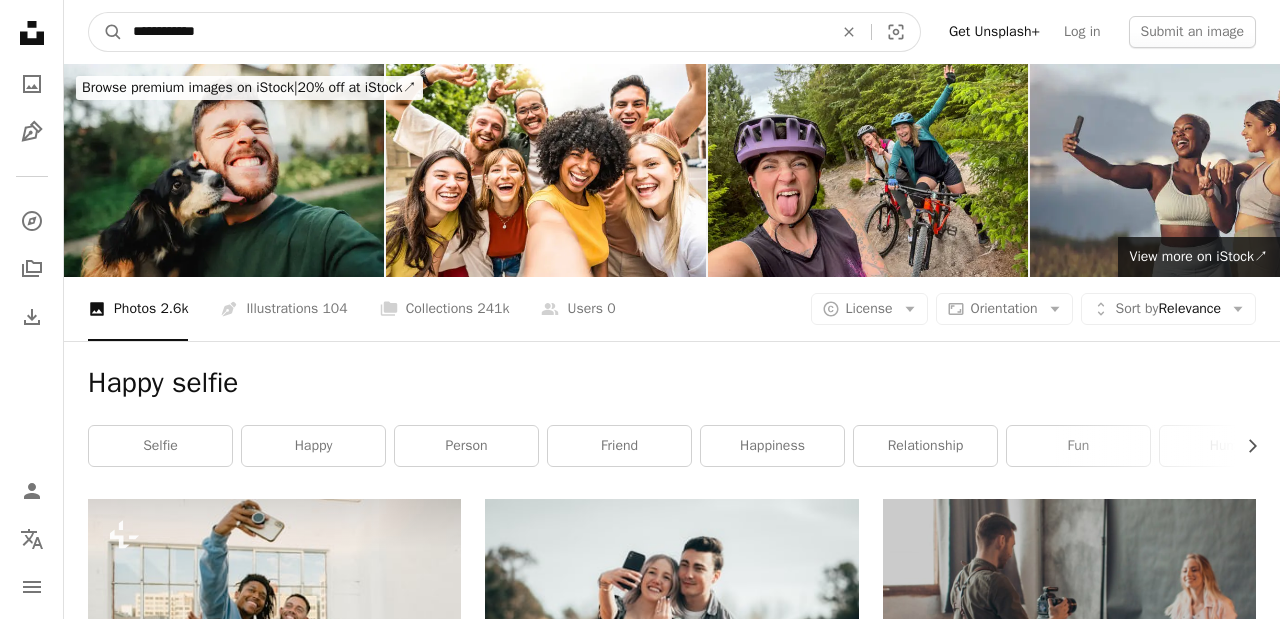 click on "**********" at bounding box center [475, 32] 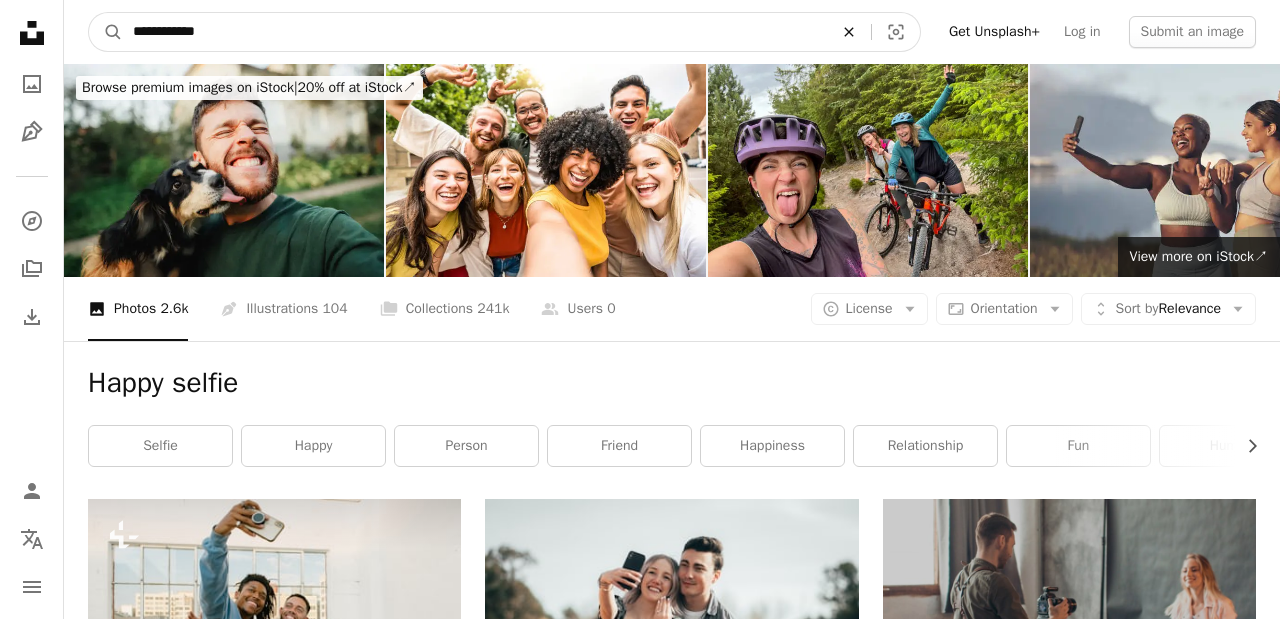 click on "An X shape" at bounding box center [849, 32] 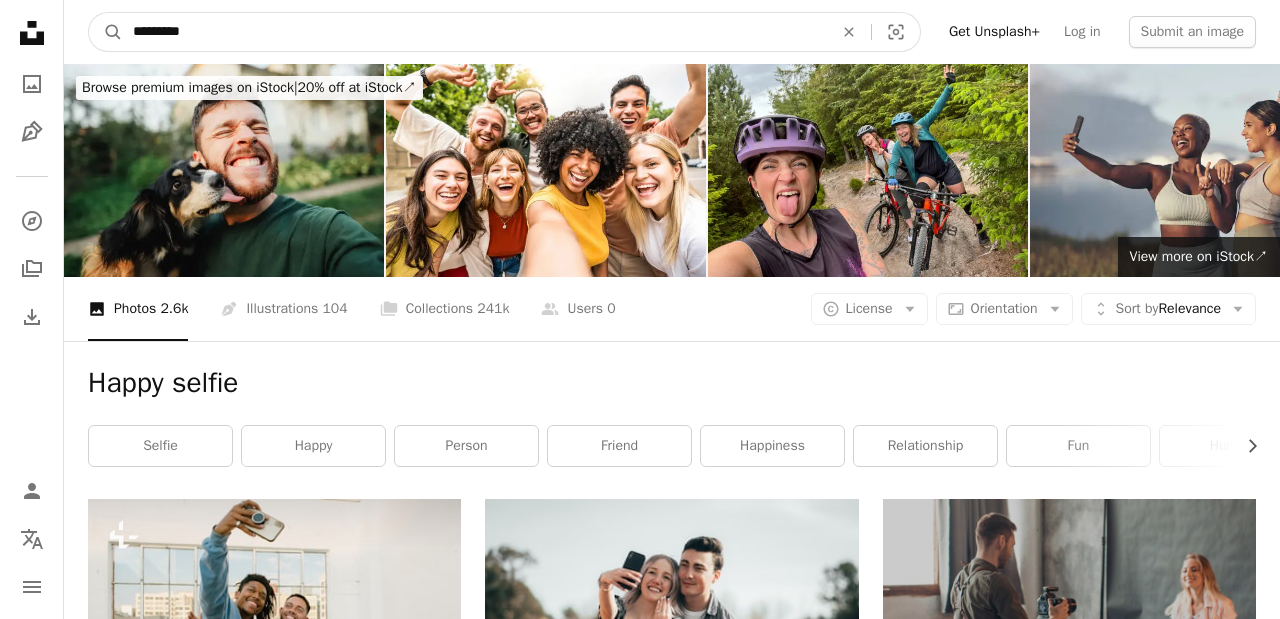 type on "*********" 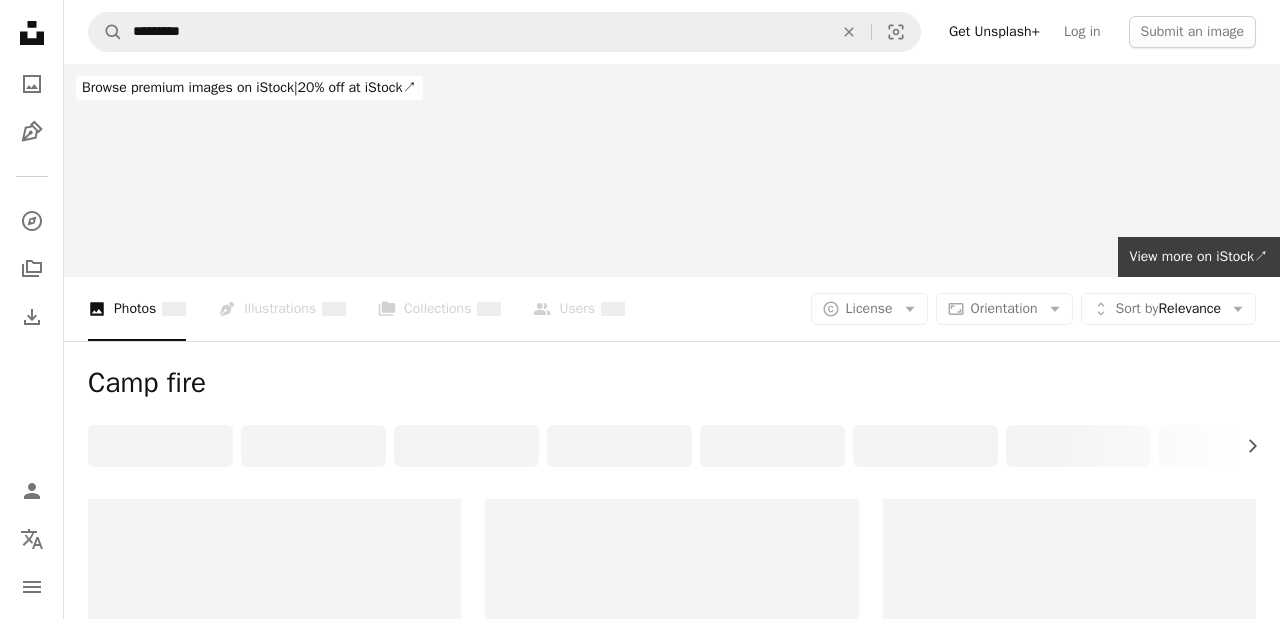 click on "Camp fire" at bounding box center [672, 383] 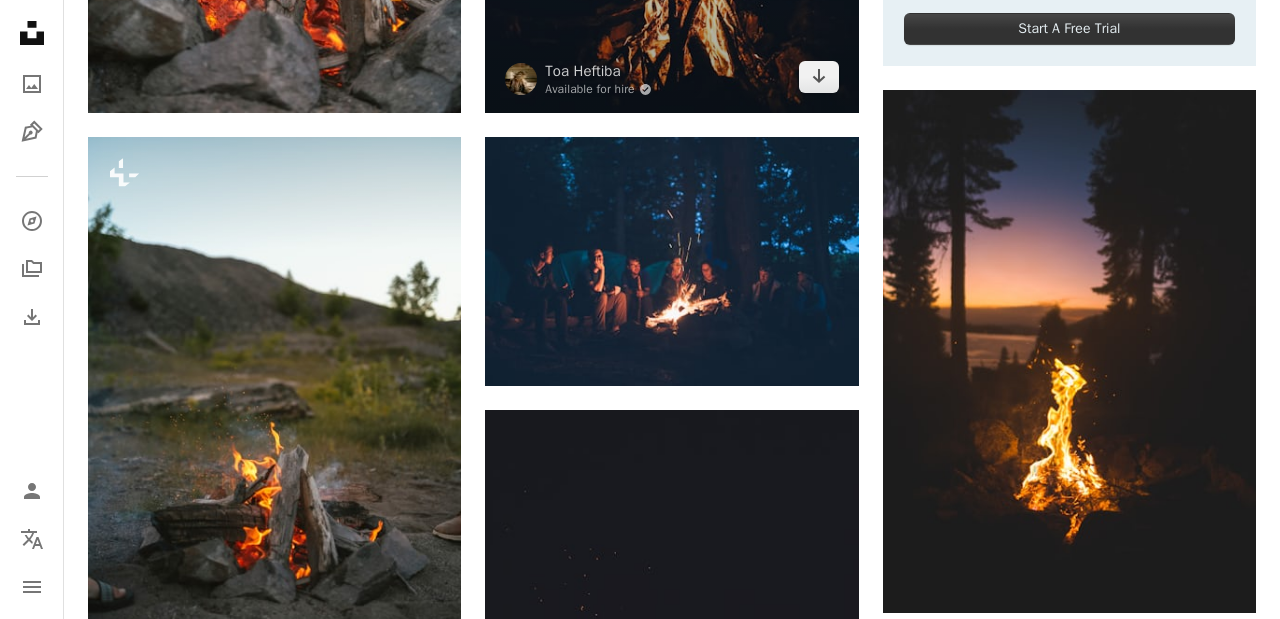 scroll, scrollTop: 960, scrollLeft: 0, axis: vertical 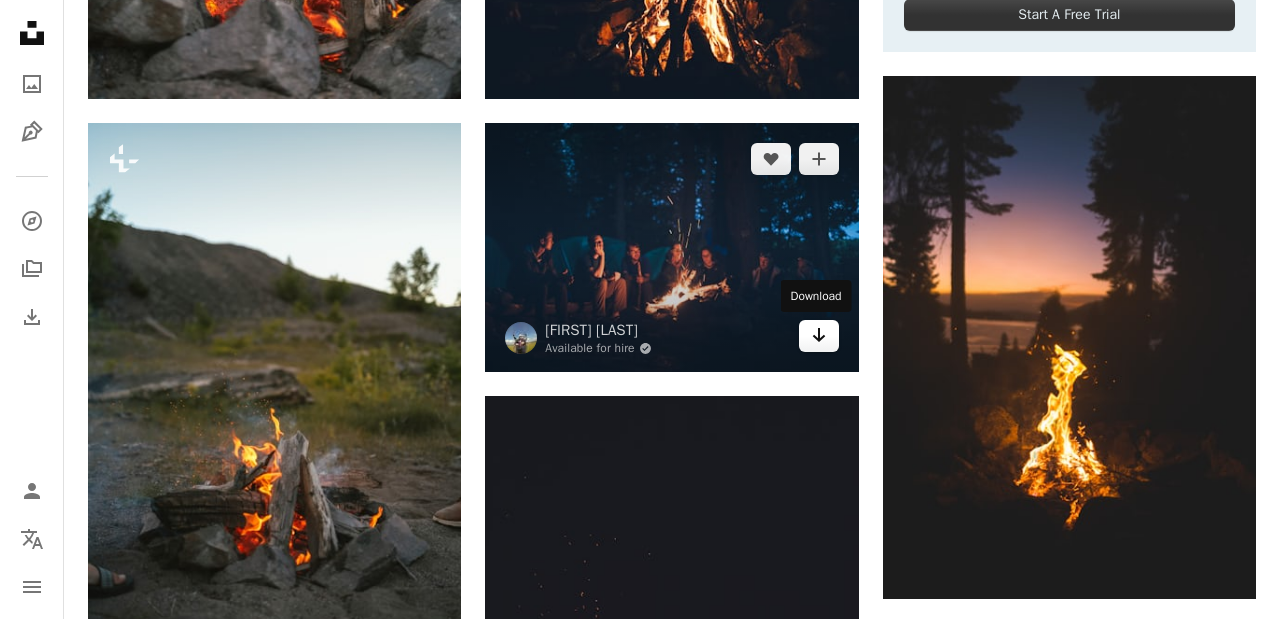click on "Arrow pointing down" at bounding box center [819, 336] 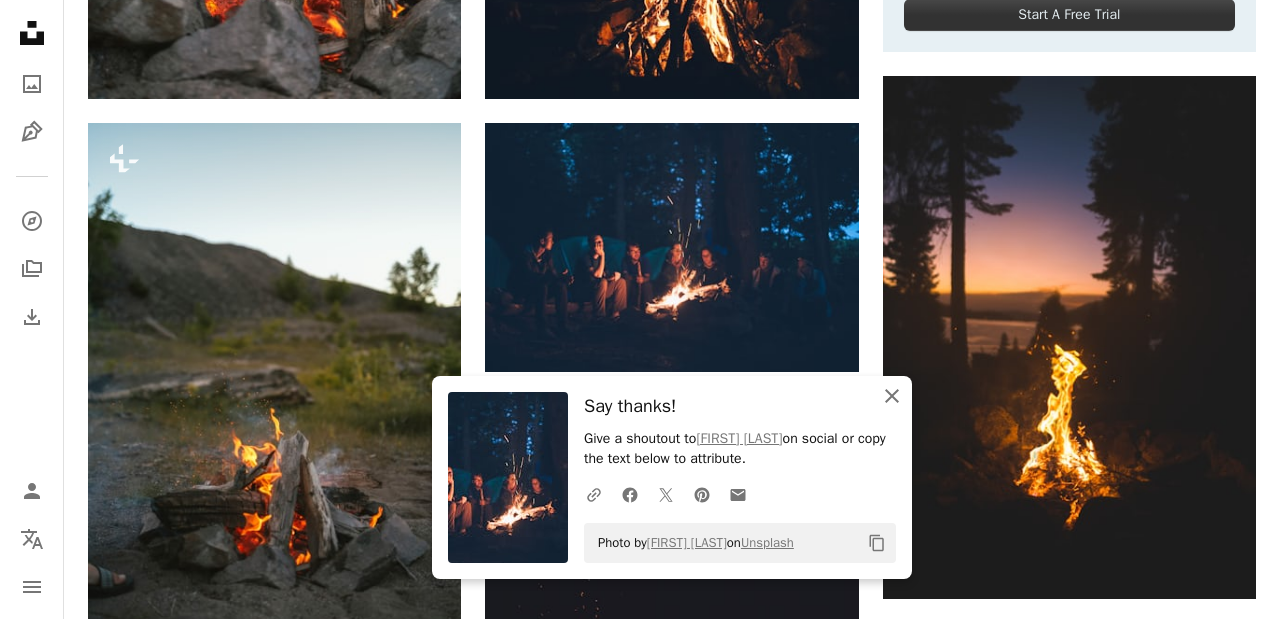 click on "An X shape" 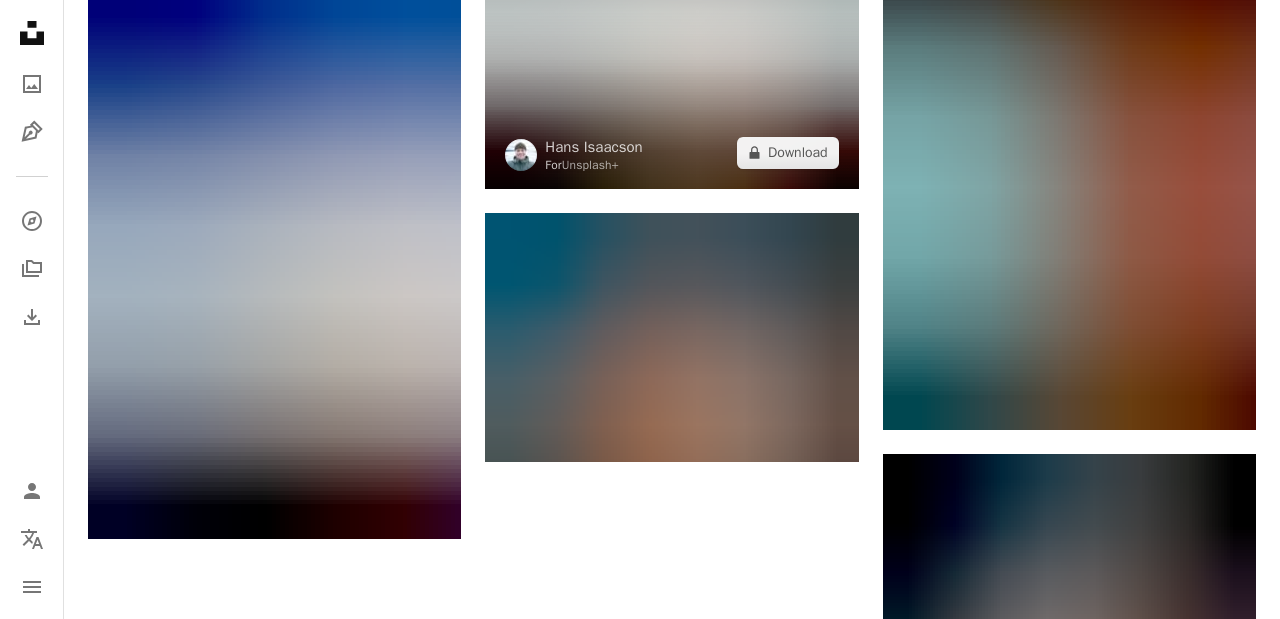 scroll, scrollTop: 2840, scrollLeft: 0, axis: vertical 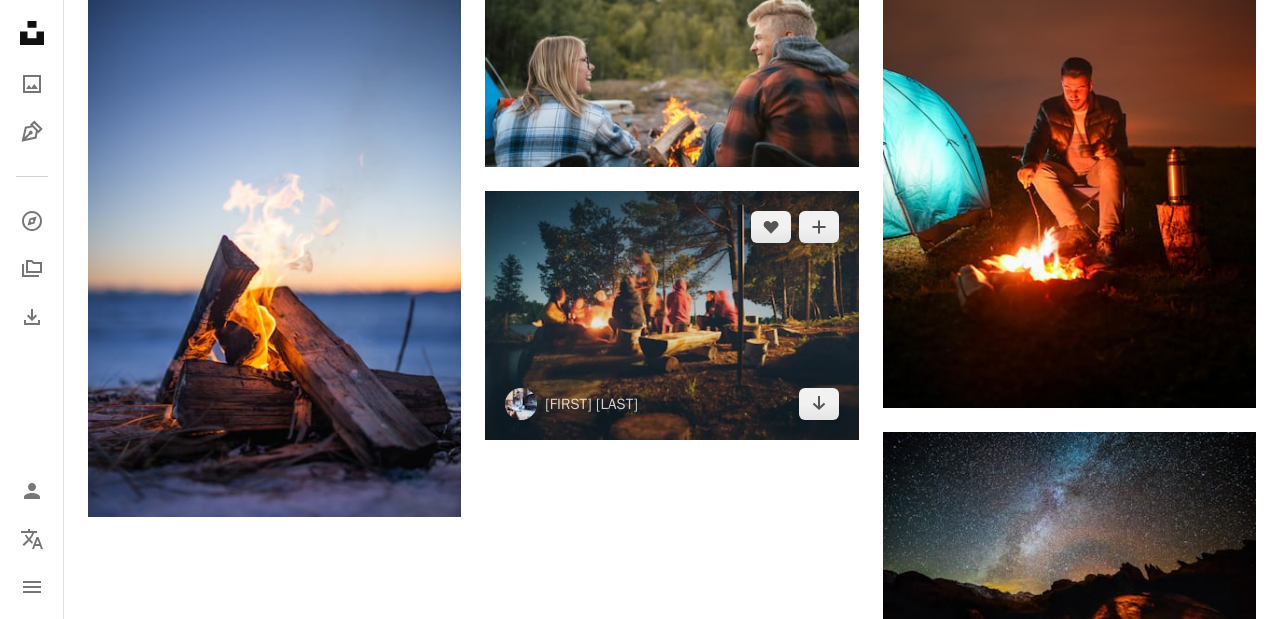 click at bounding box center [671, 315] 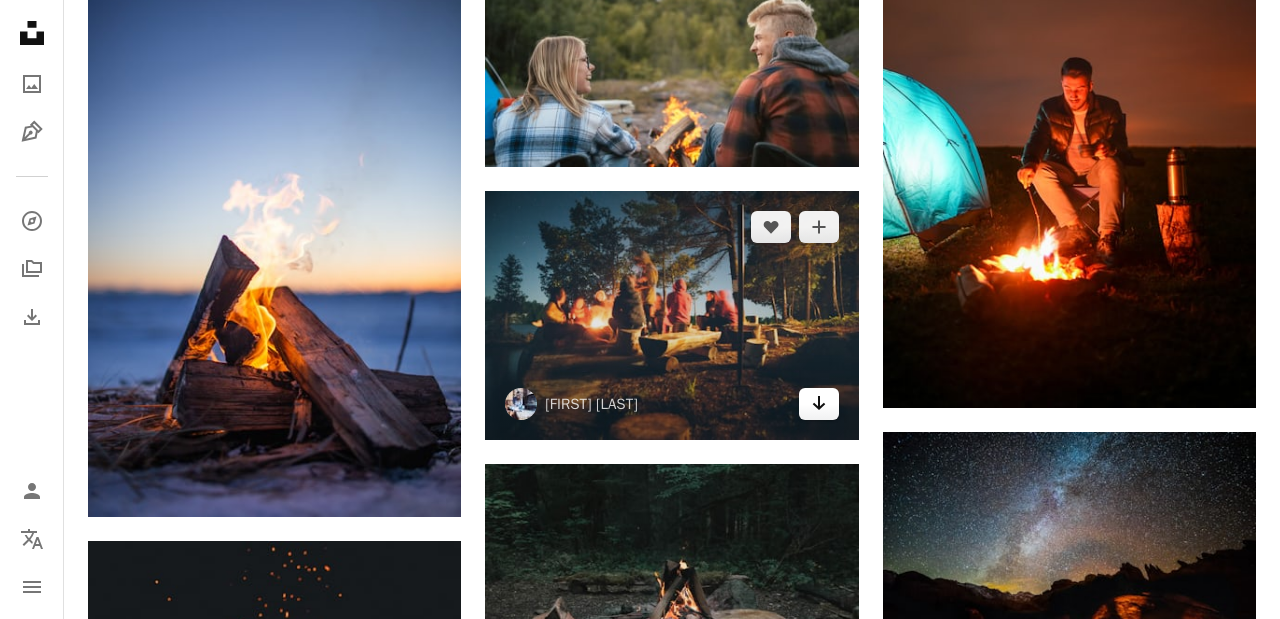 click on "Arrow pointing down" at bounding box center (819, 404) 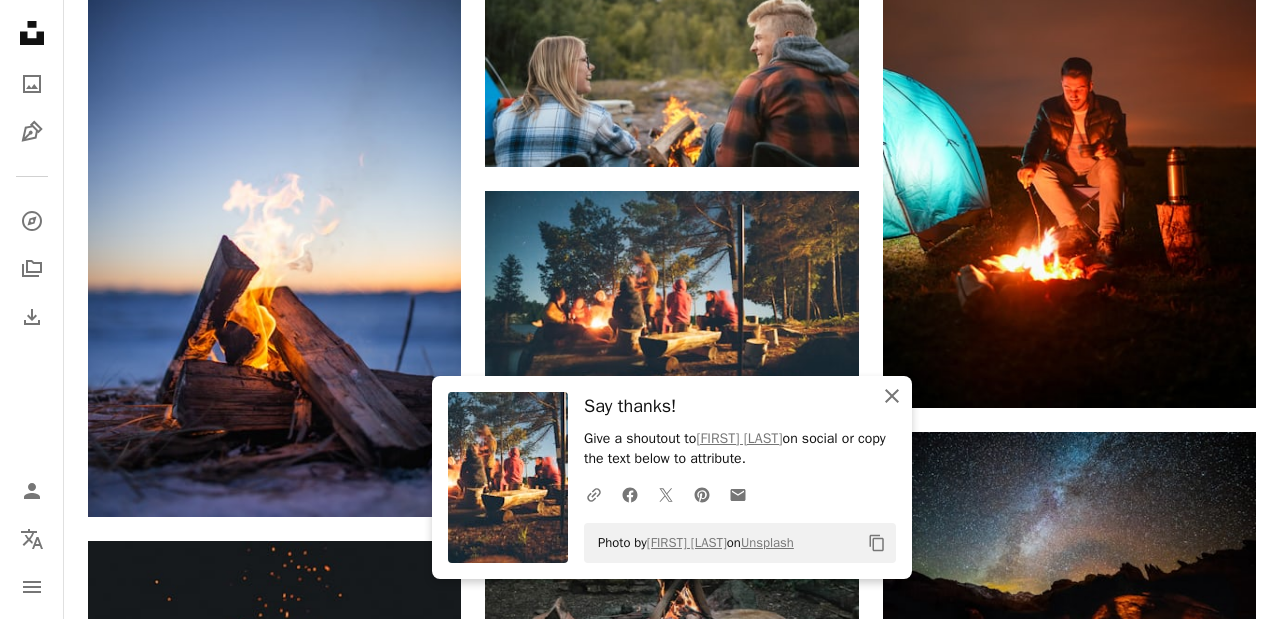 click on "An X shape" 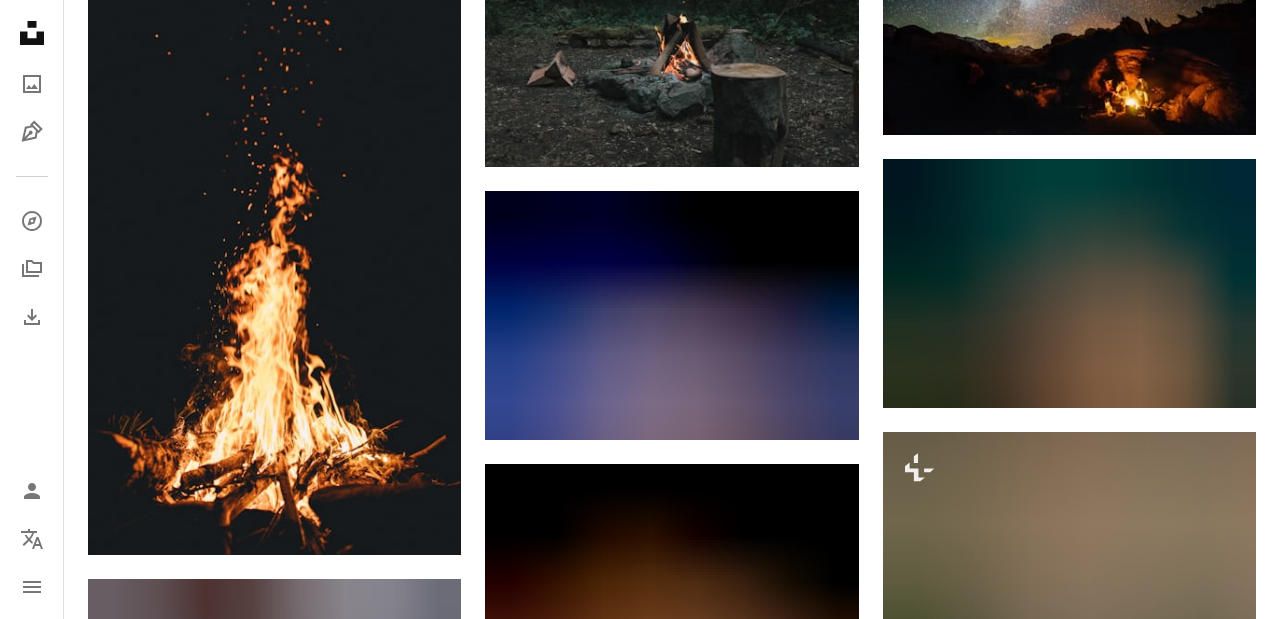 scroll, scrollTop: 3400, scrollLeft: 0, axis: vertical 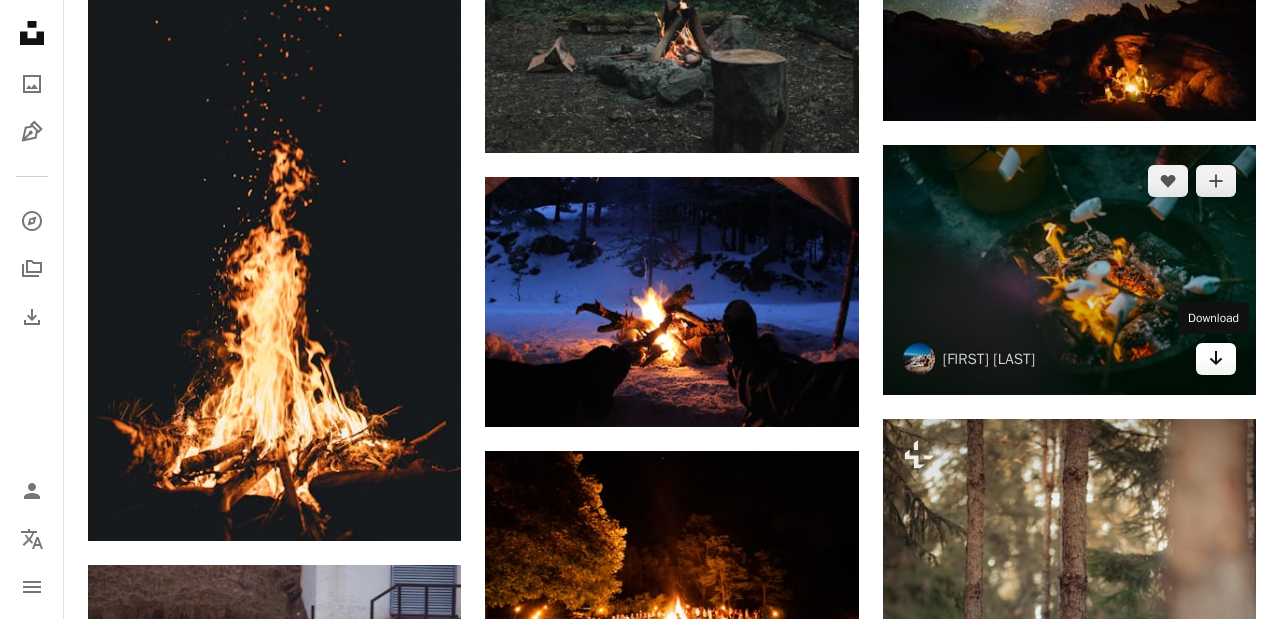 click on "Arrow pointing down" at bounding box center [1216, 359] 